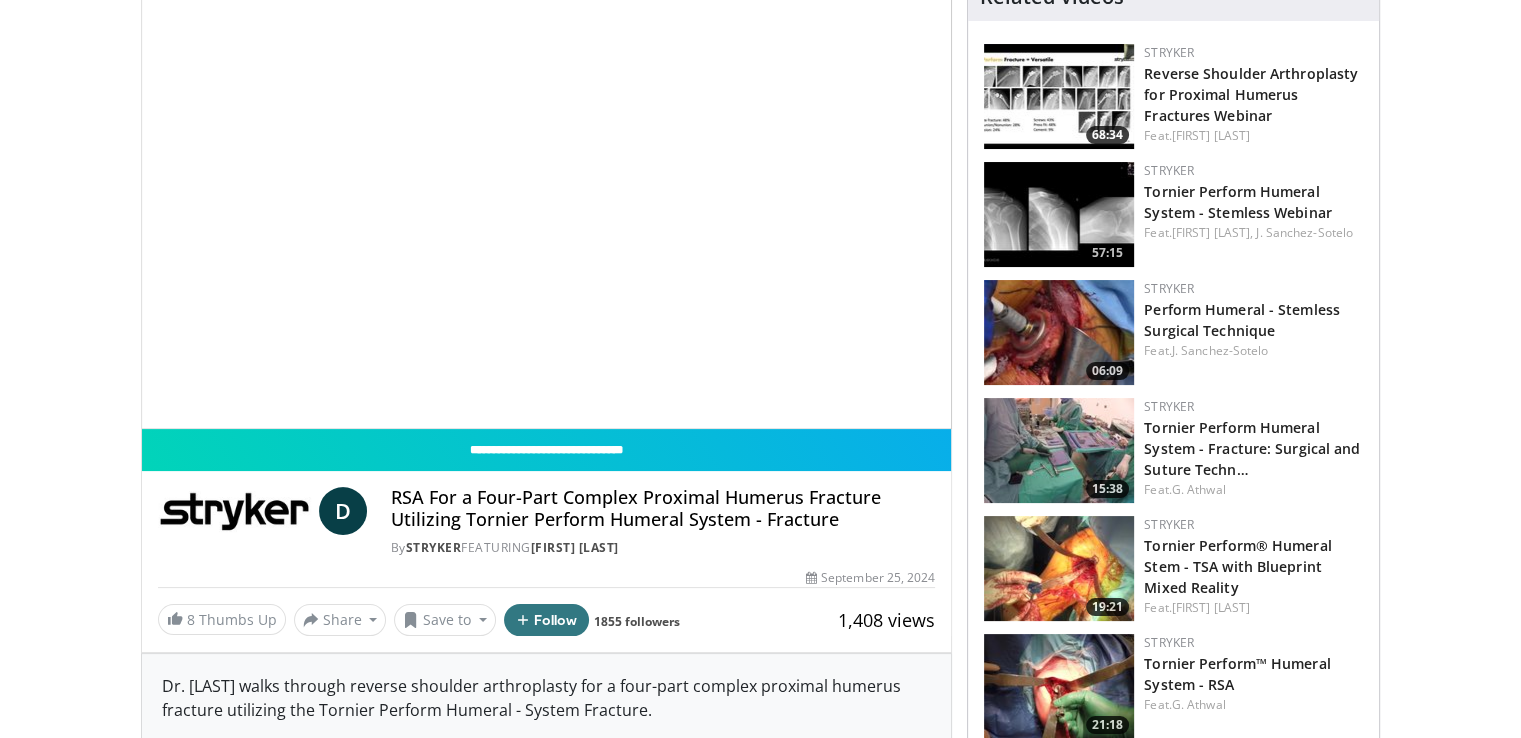 scroll, scrollTop: 638, scrollLeft: 0, axis: vertical 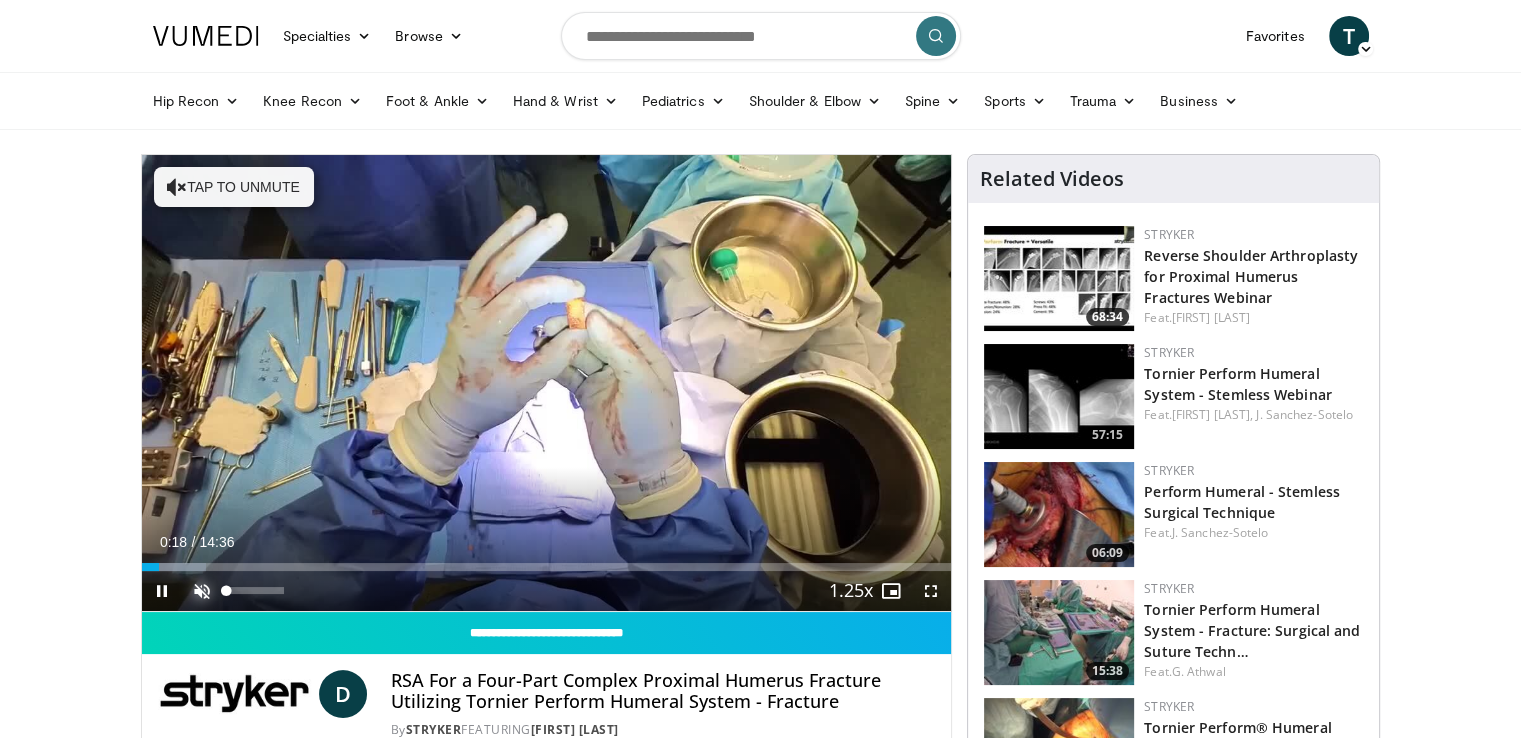 click at bounding box center (202, 591) 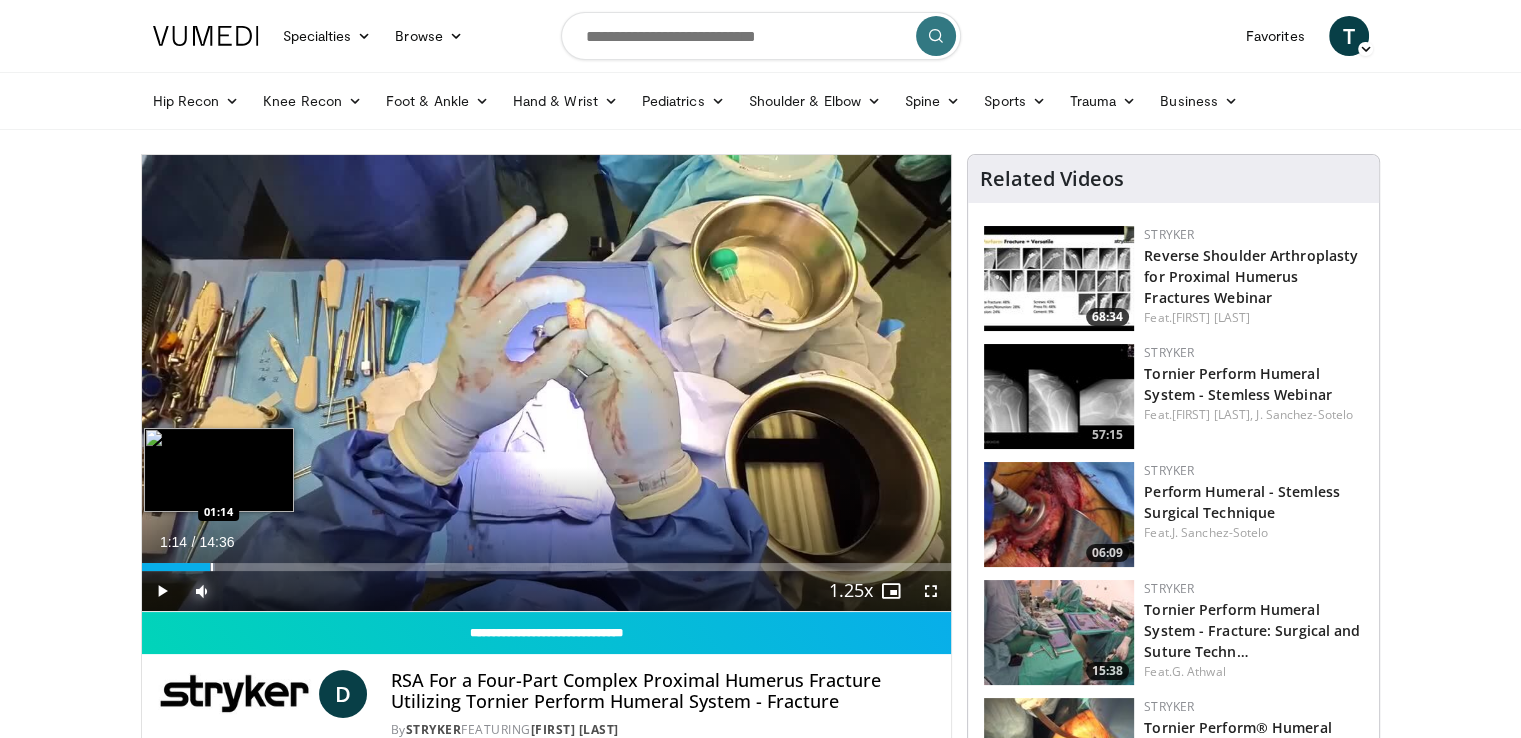 click at bounding box center (212, 567) 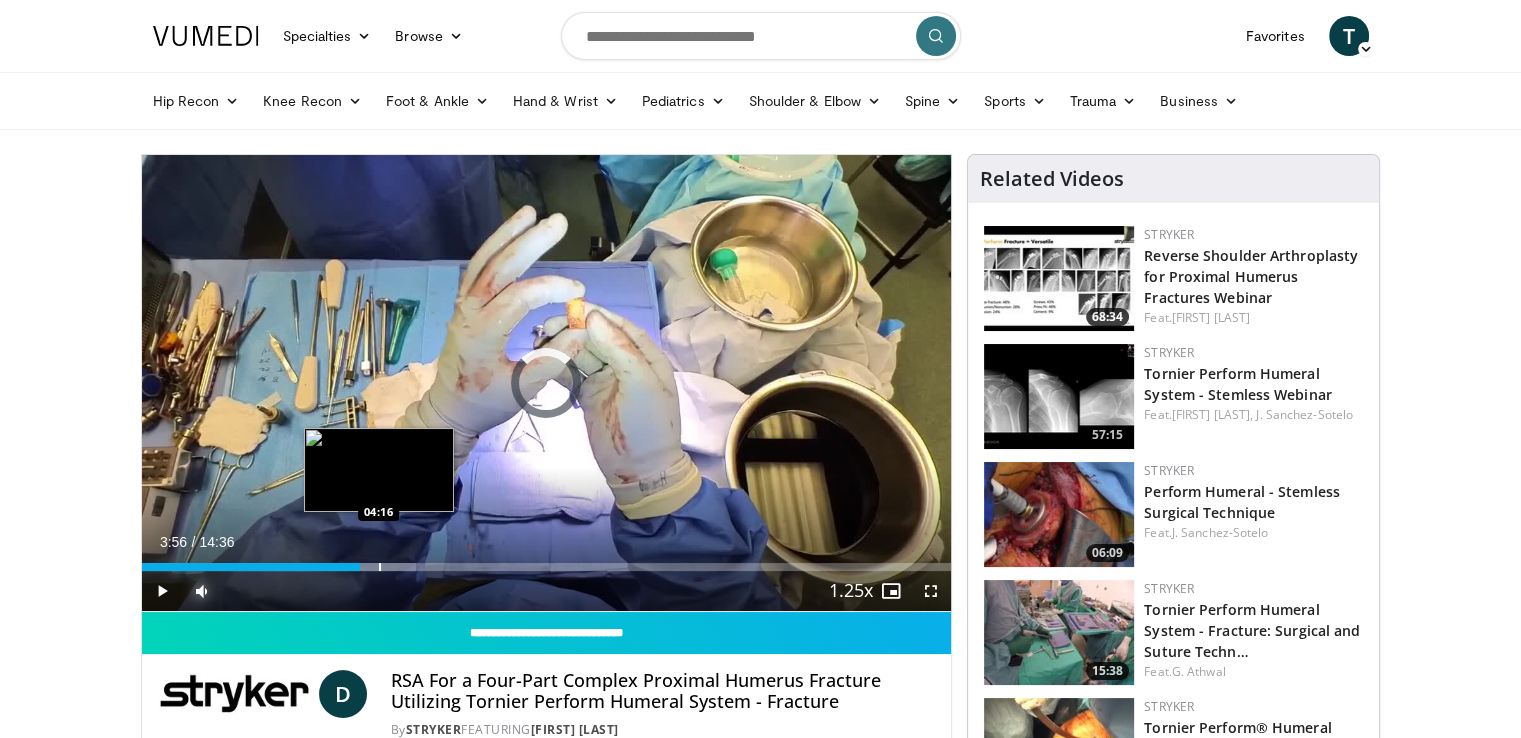 click on "Loaded :  33.95% 03:56 04:16" at bounding box center (547, 567) 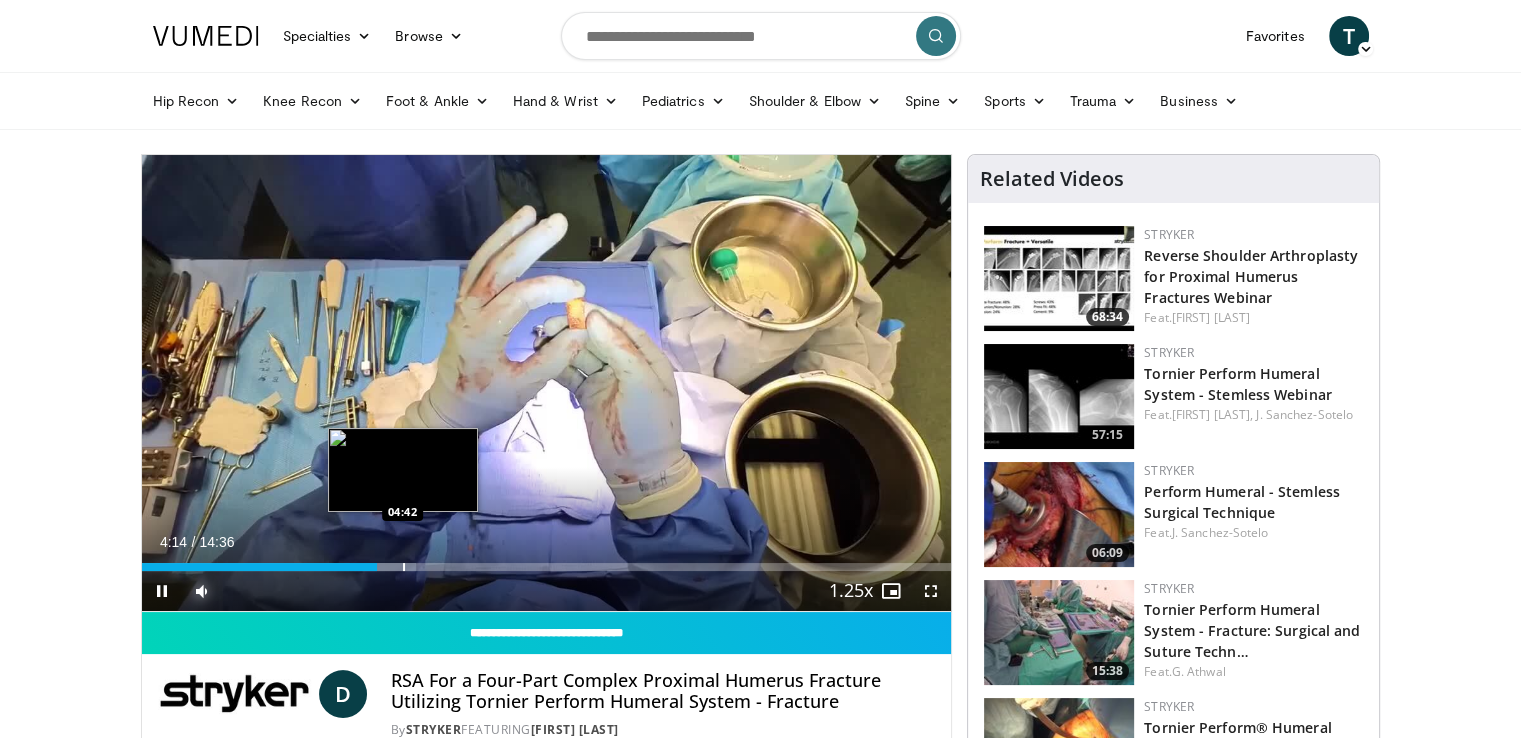 click at bounding box center [404, 567] 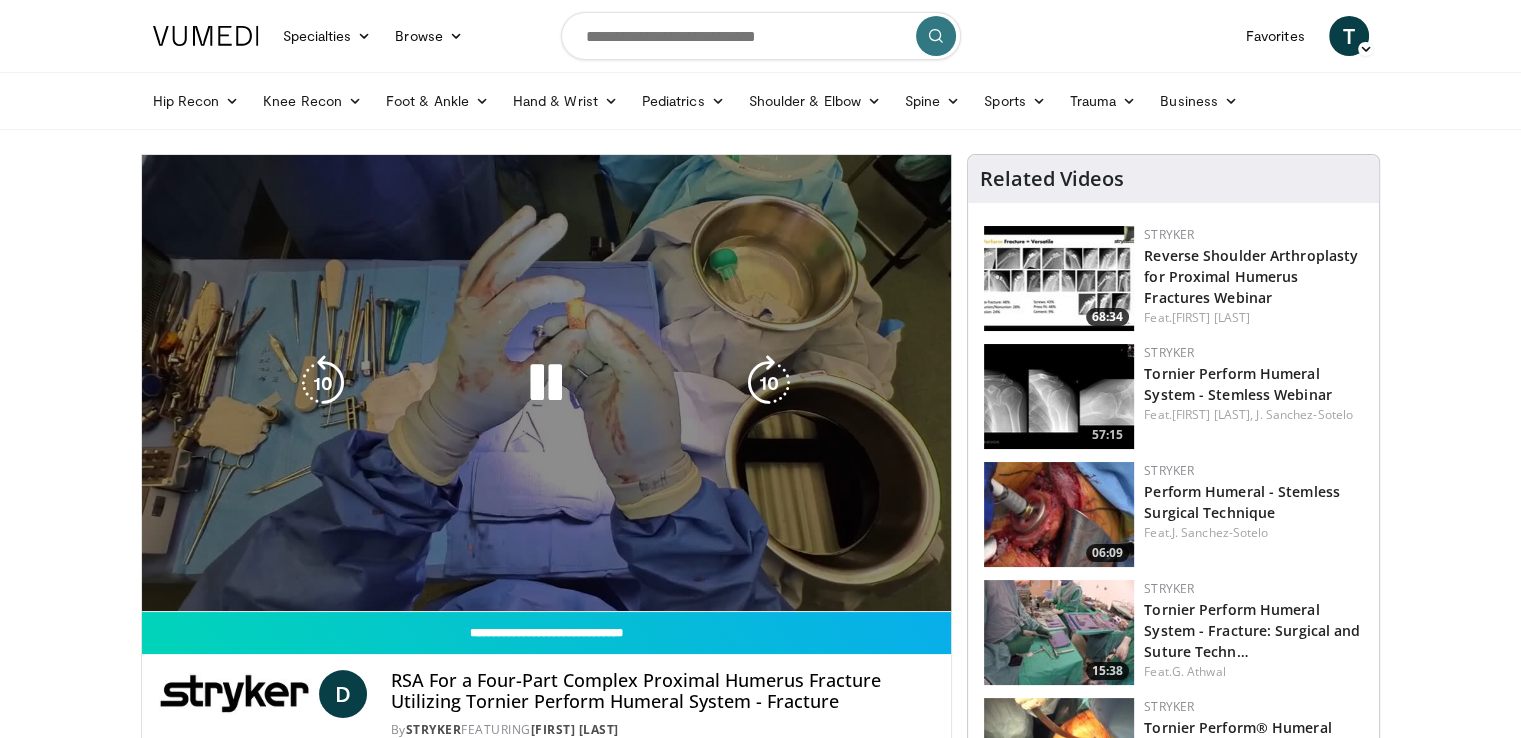 click on "Loaded :  44.13% 05:26 05:26" at bounding box center [547, 567] 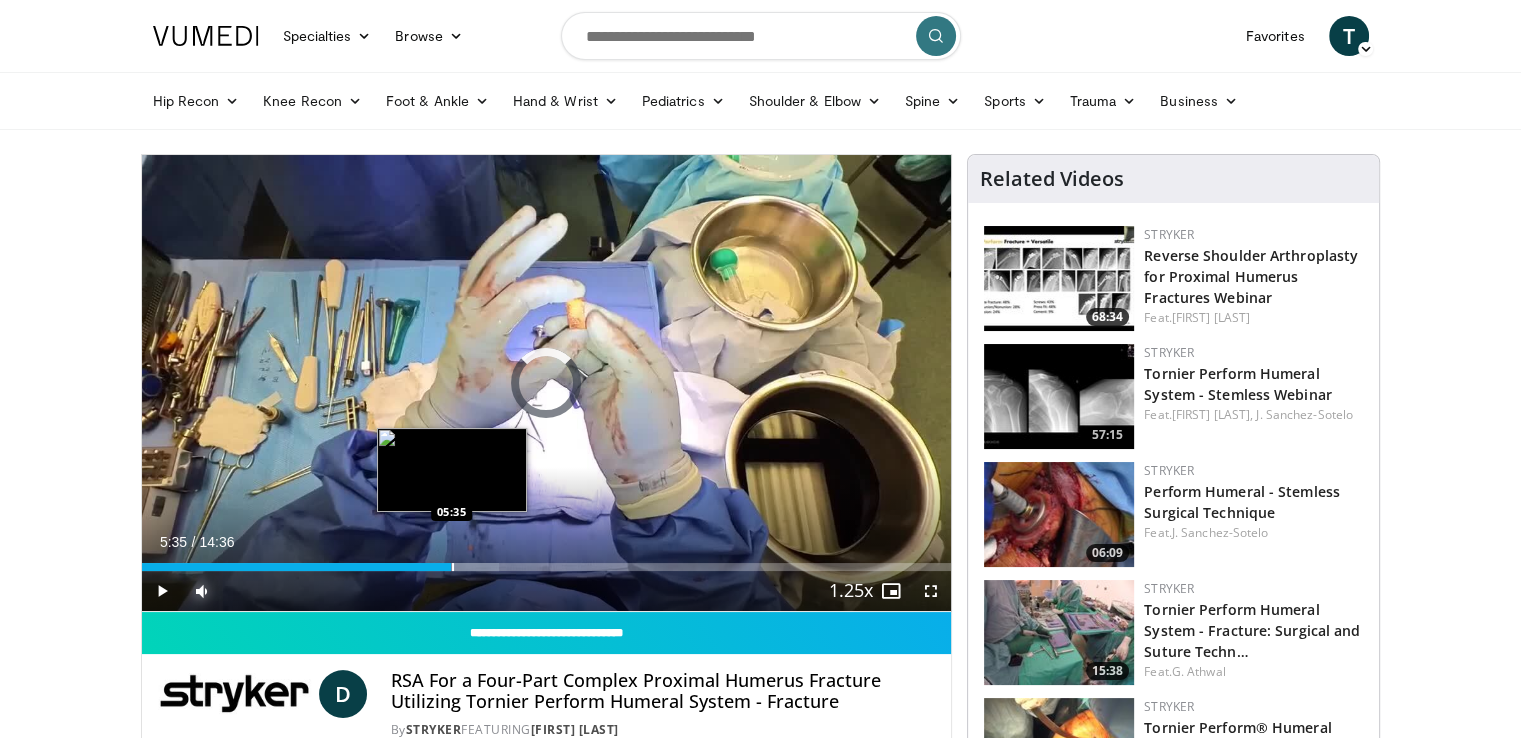 click at bounding box center [453, 567] 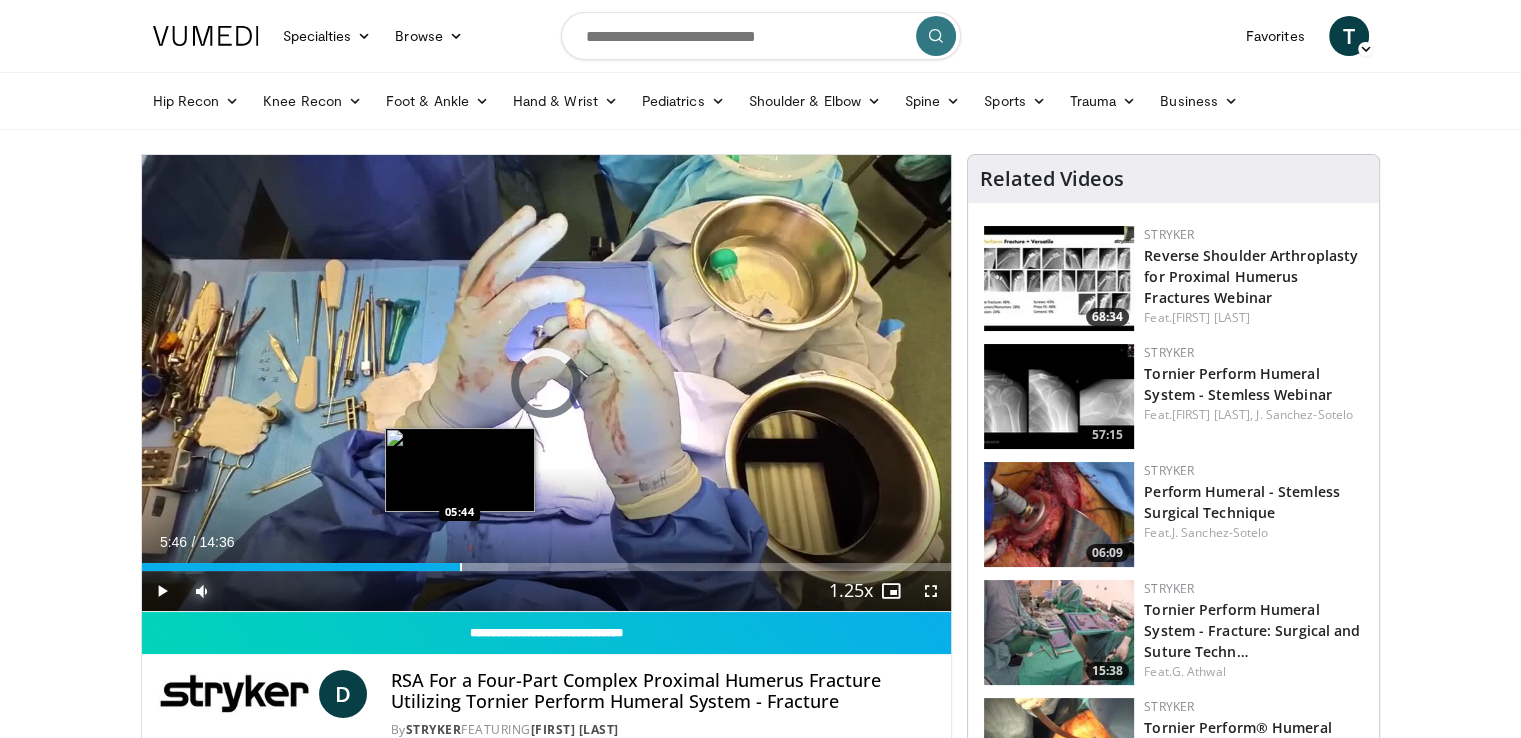 click at bounding box center [461, 567] 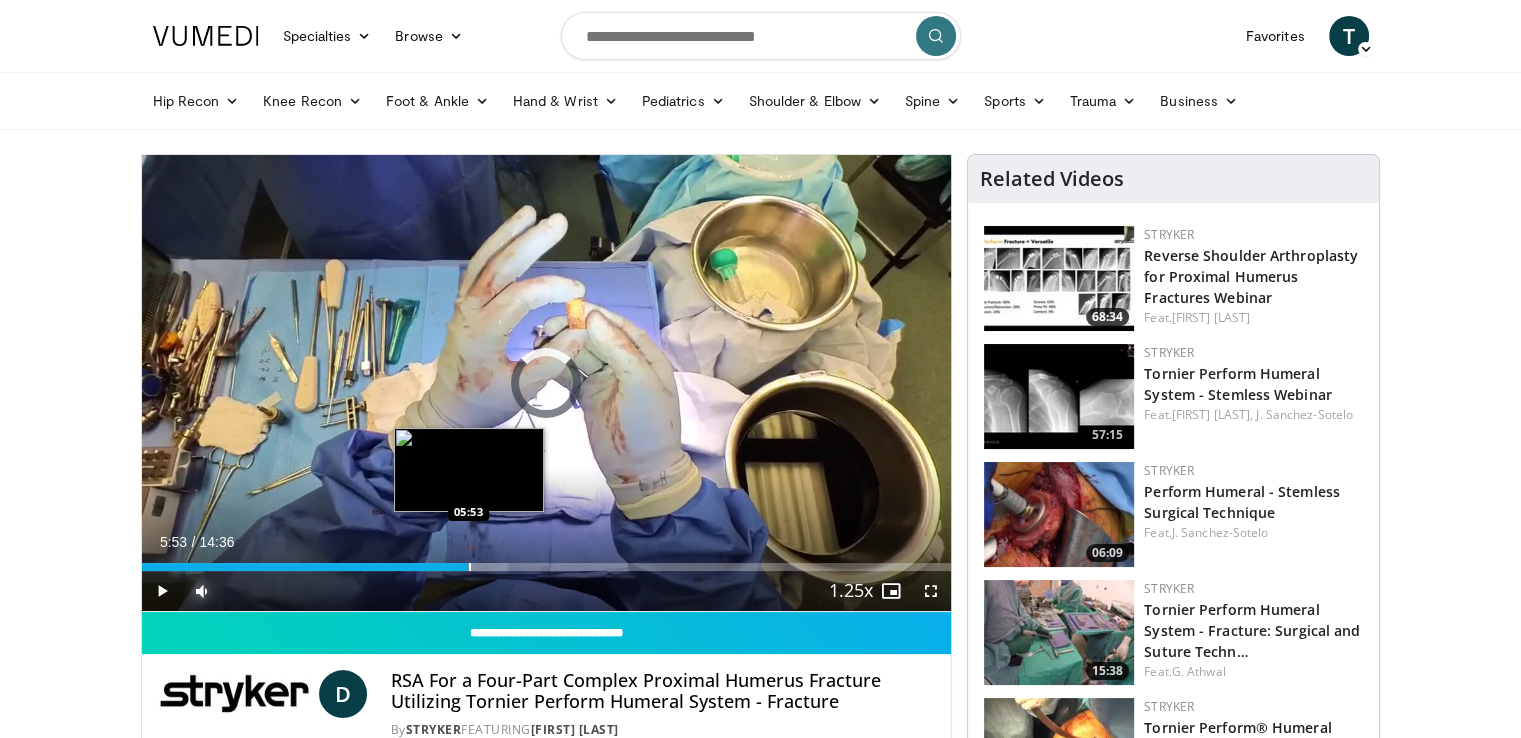 click at bounding box center [470, 567] 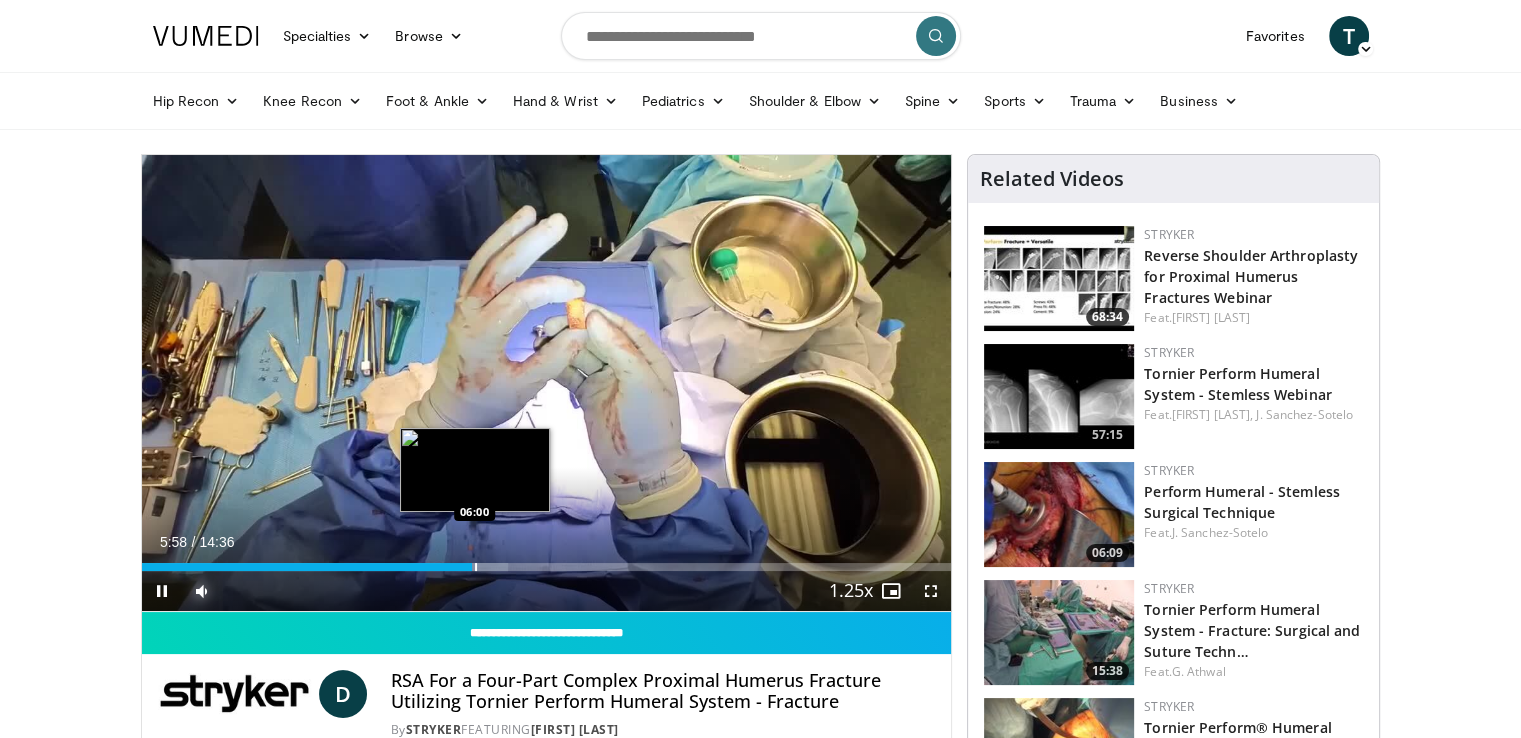 click at bounding box center (476, 567) 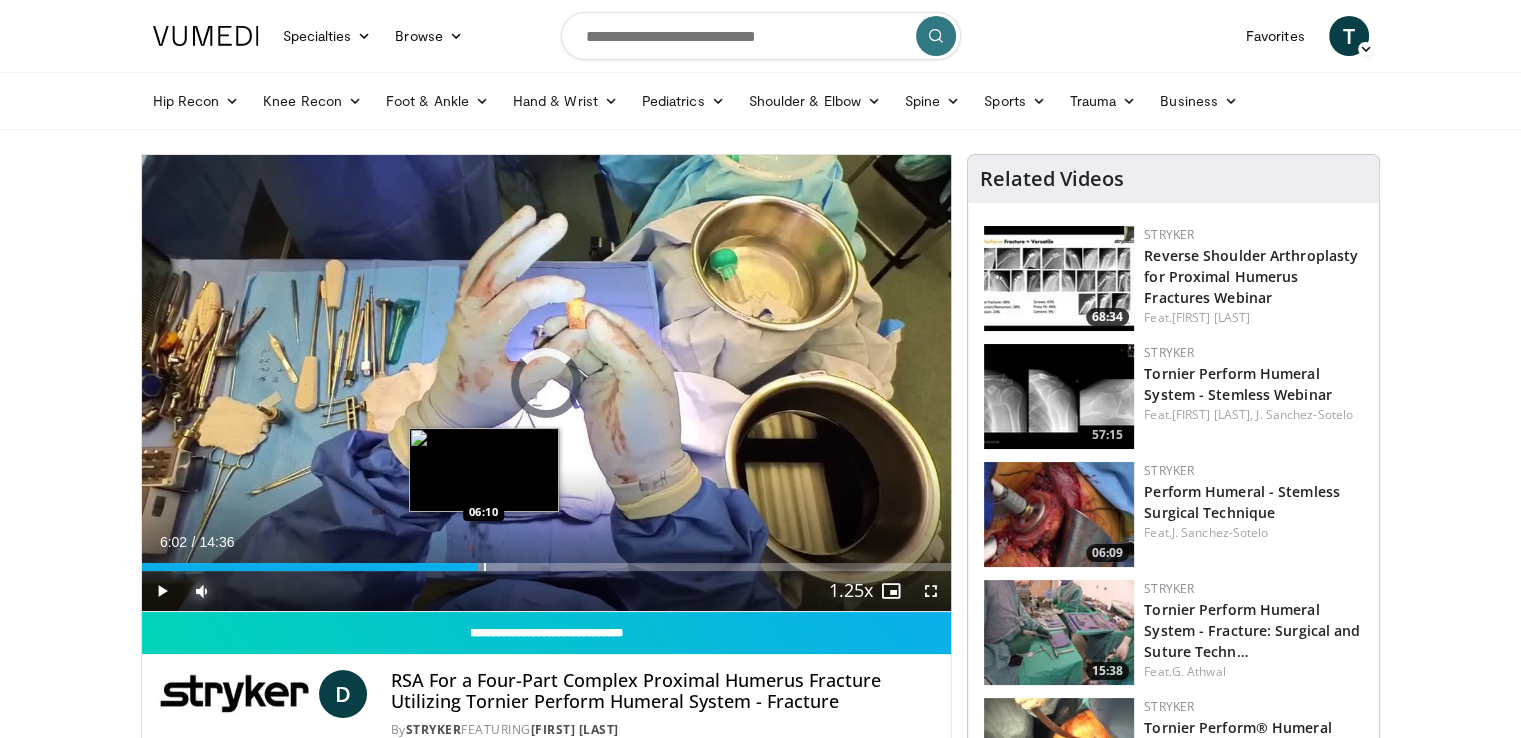 click at bounding box center (485, 567) 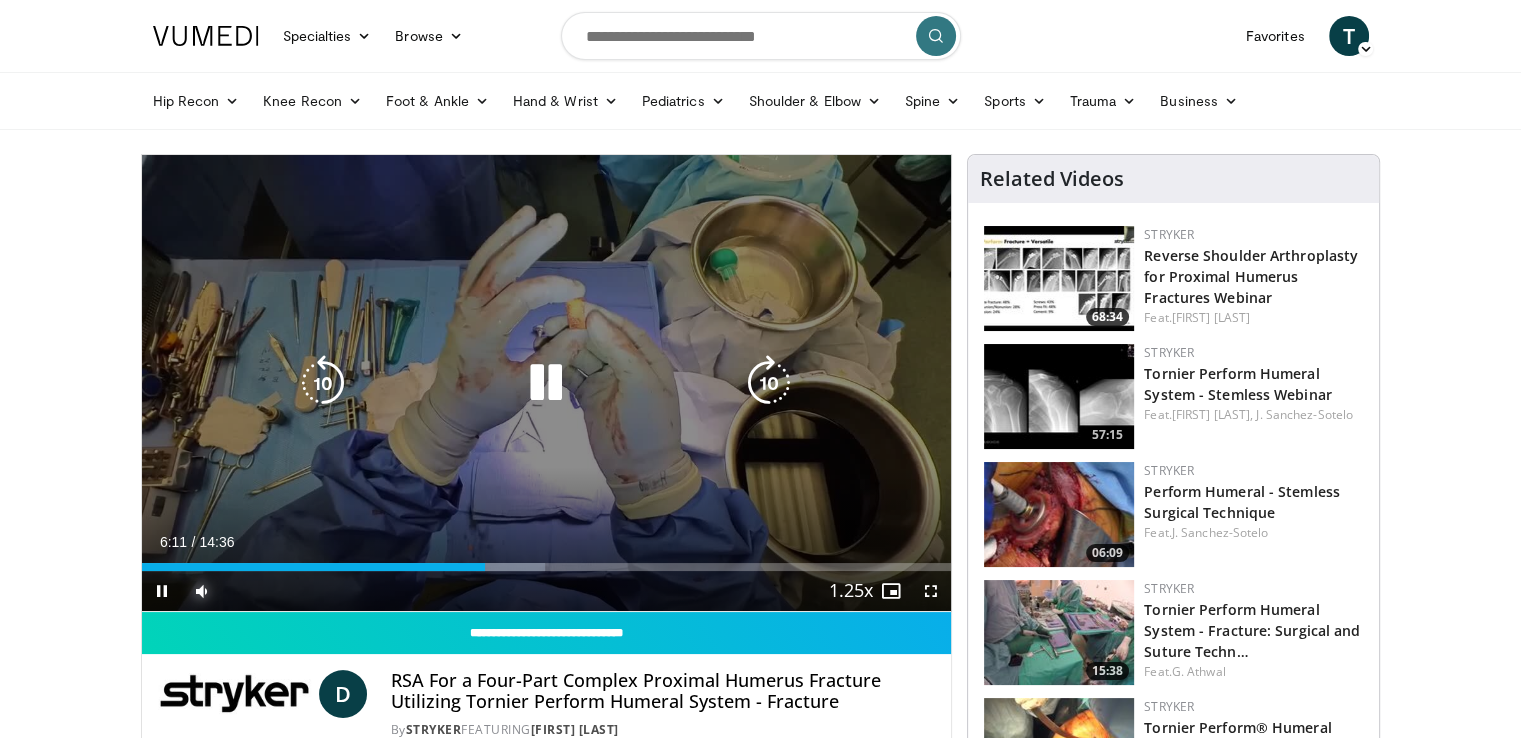 click at bounding box center (0, 0) 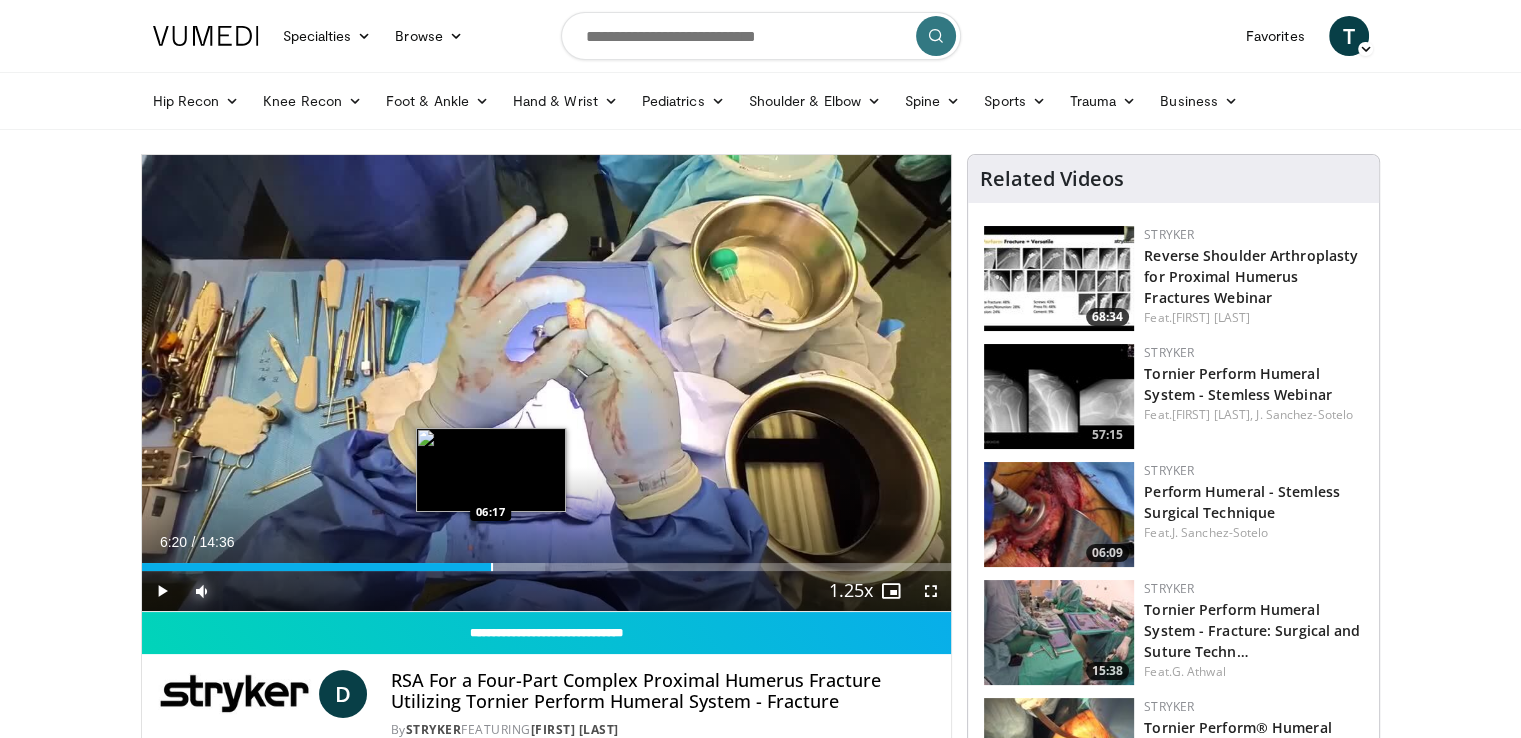 click at bounding box center [503, 567] 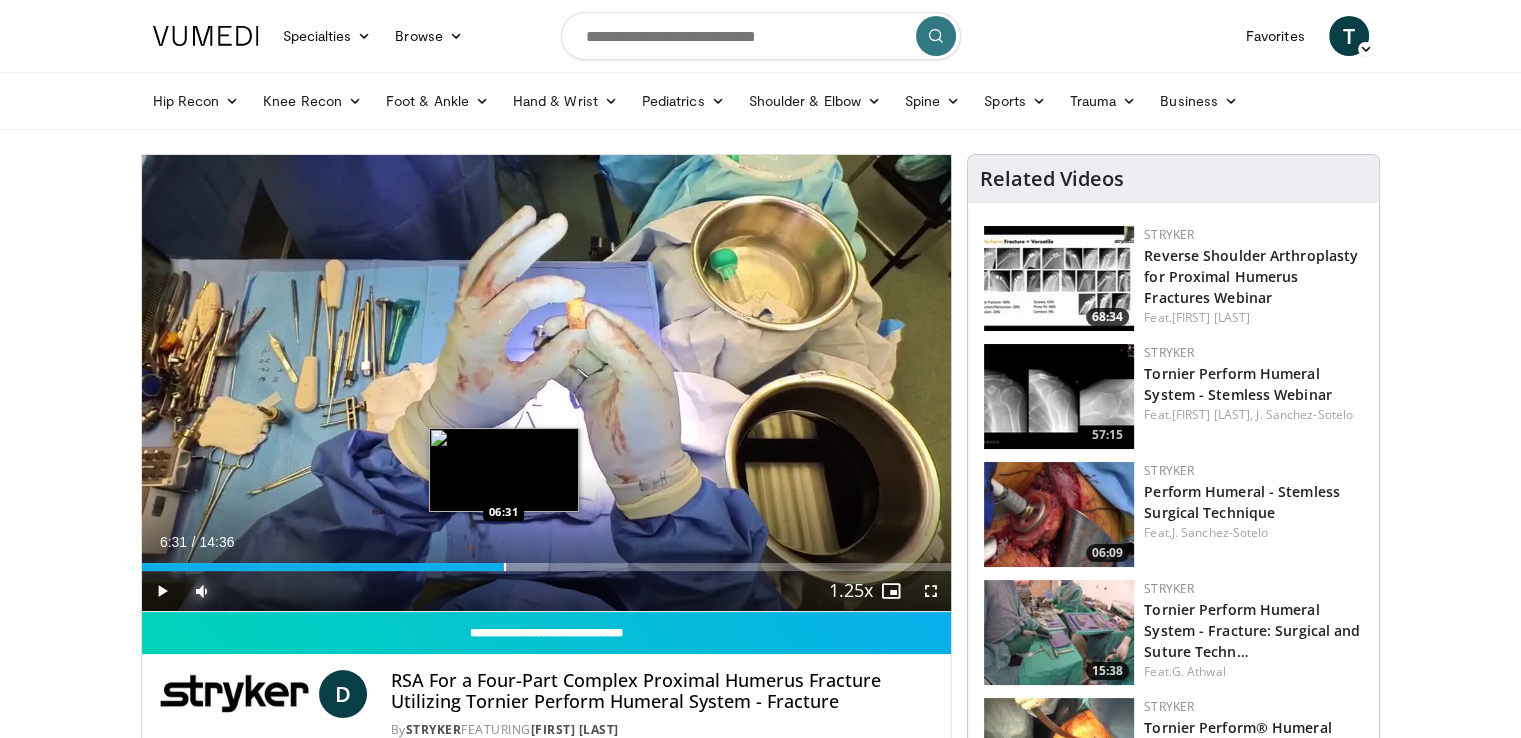 click at bounding box center [505, 567] 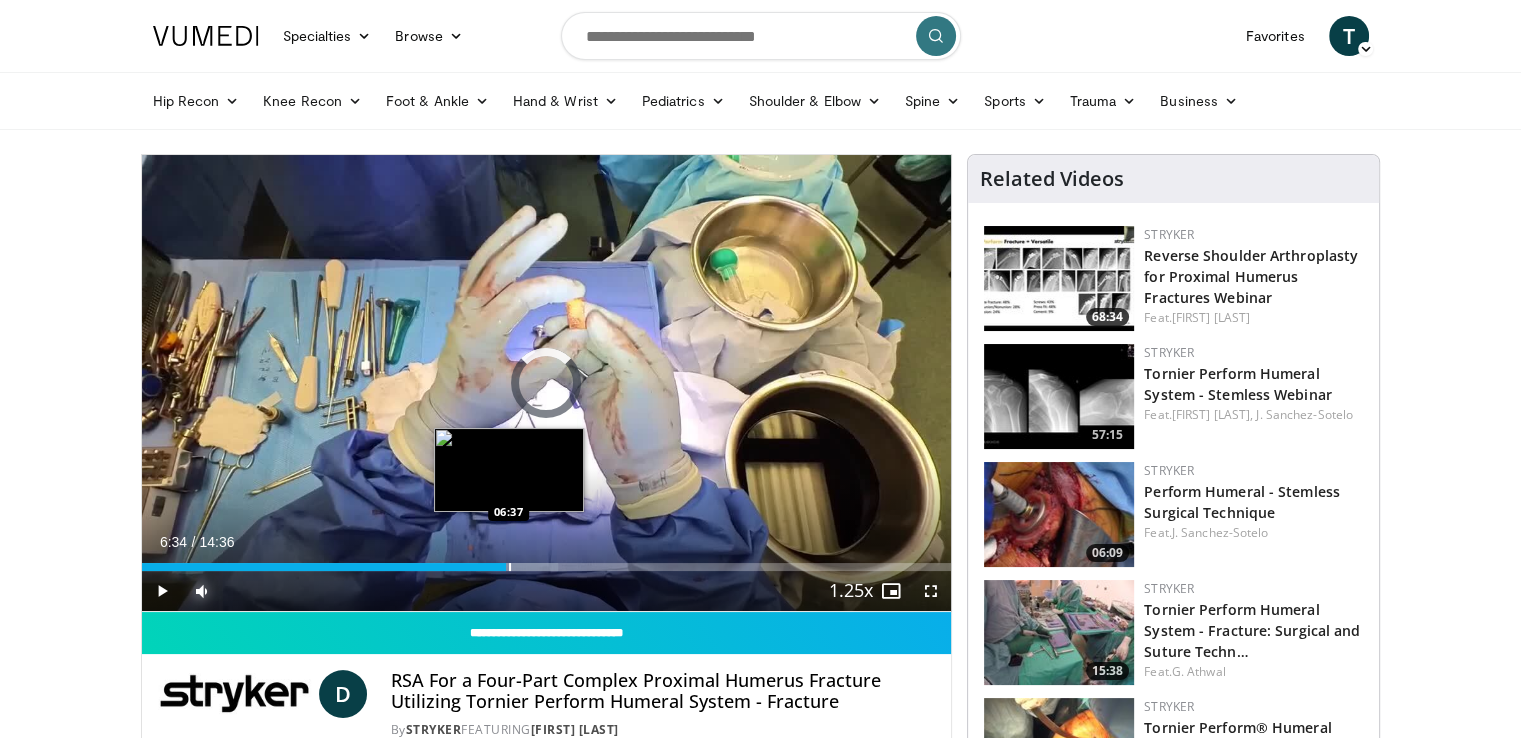click at bounding box center [510, 567] 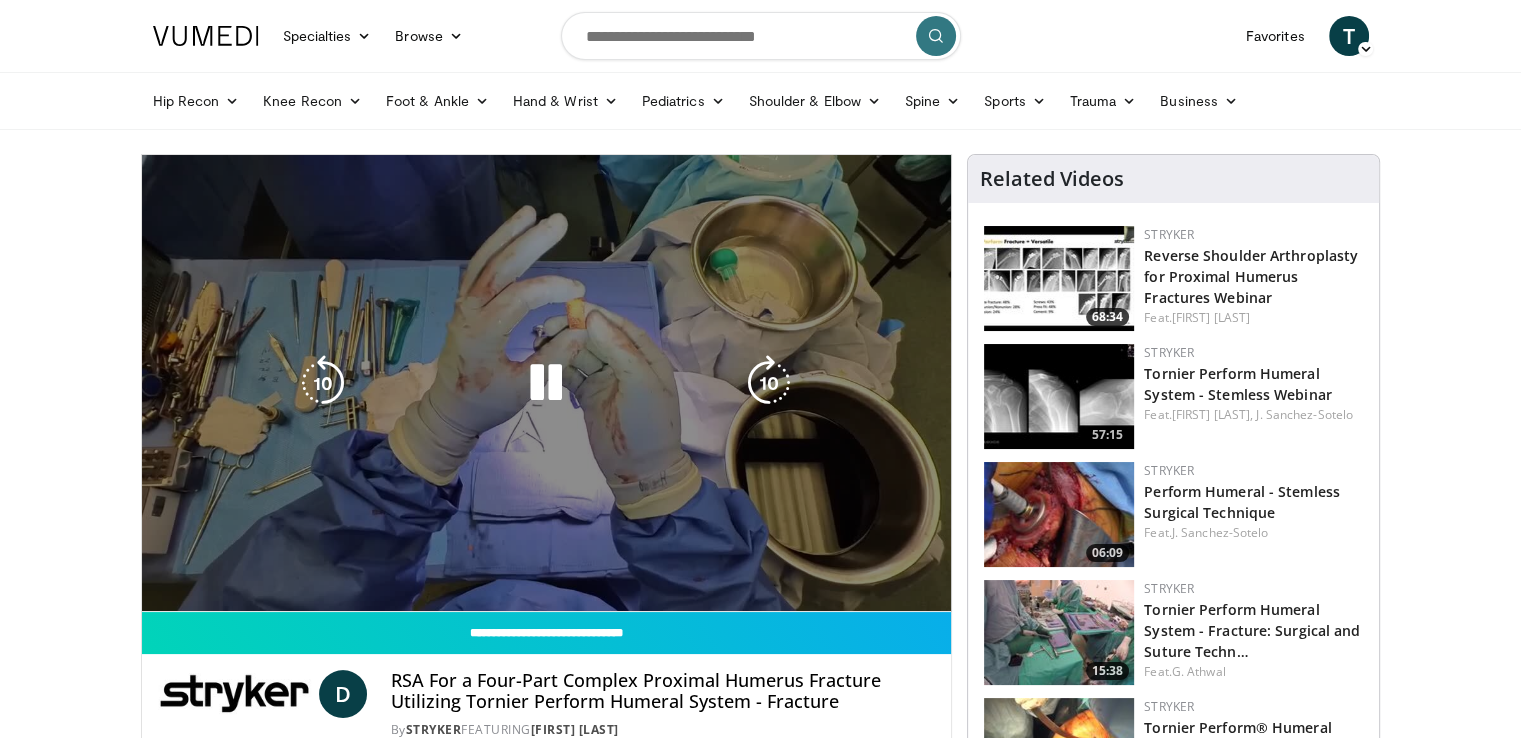 click at bounding box center (0, 0) 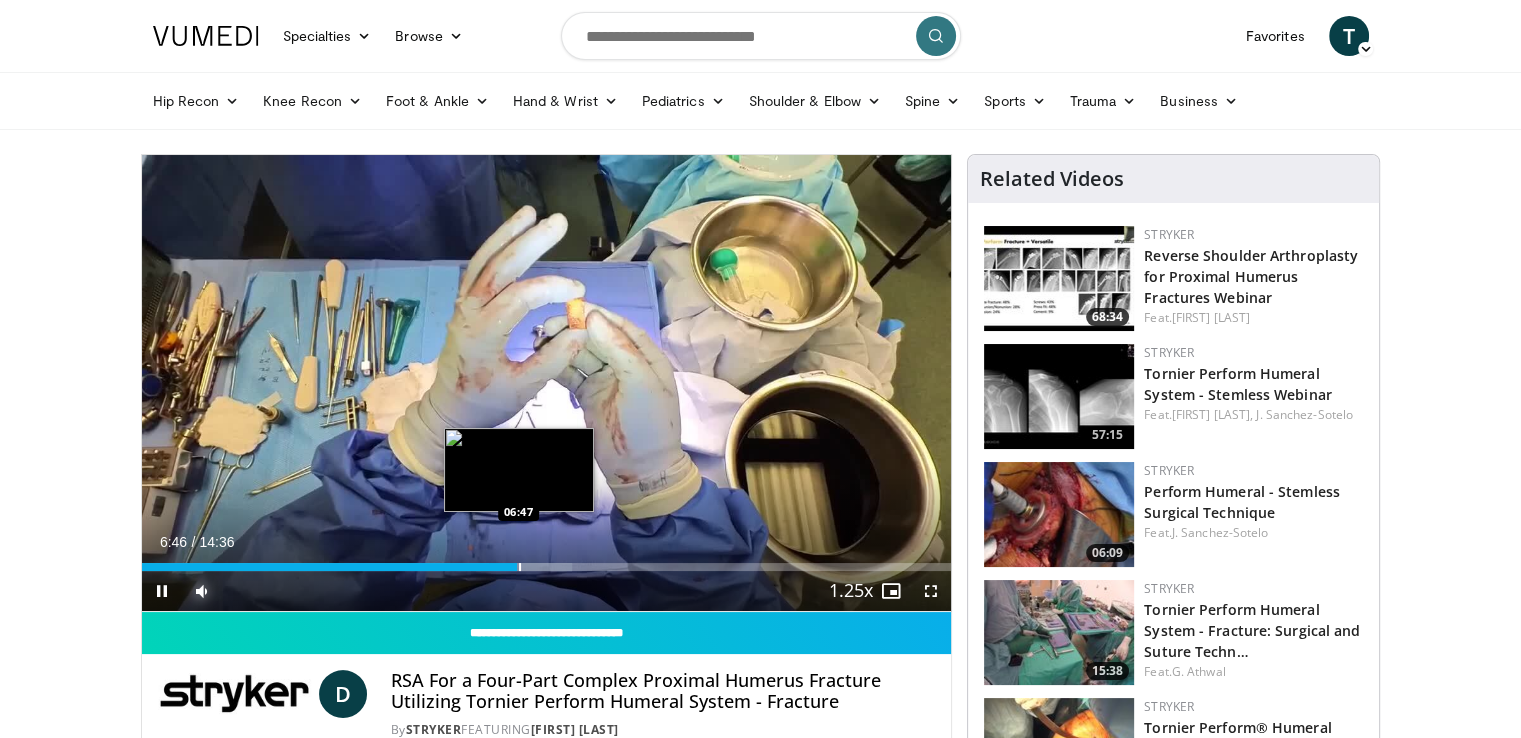 click at bounding box center [520, 567] 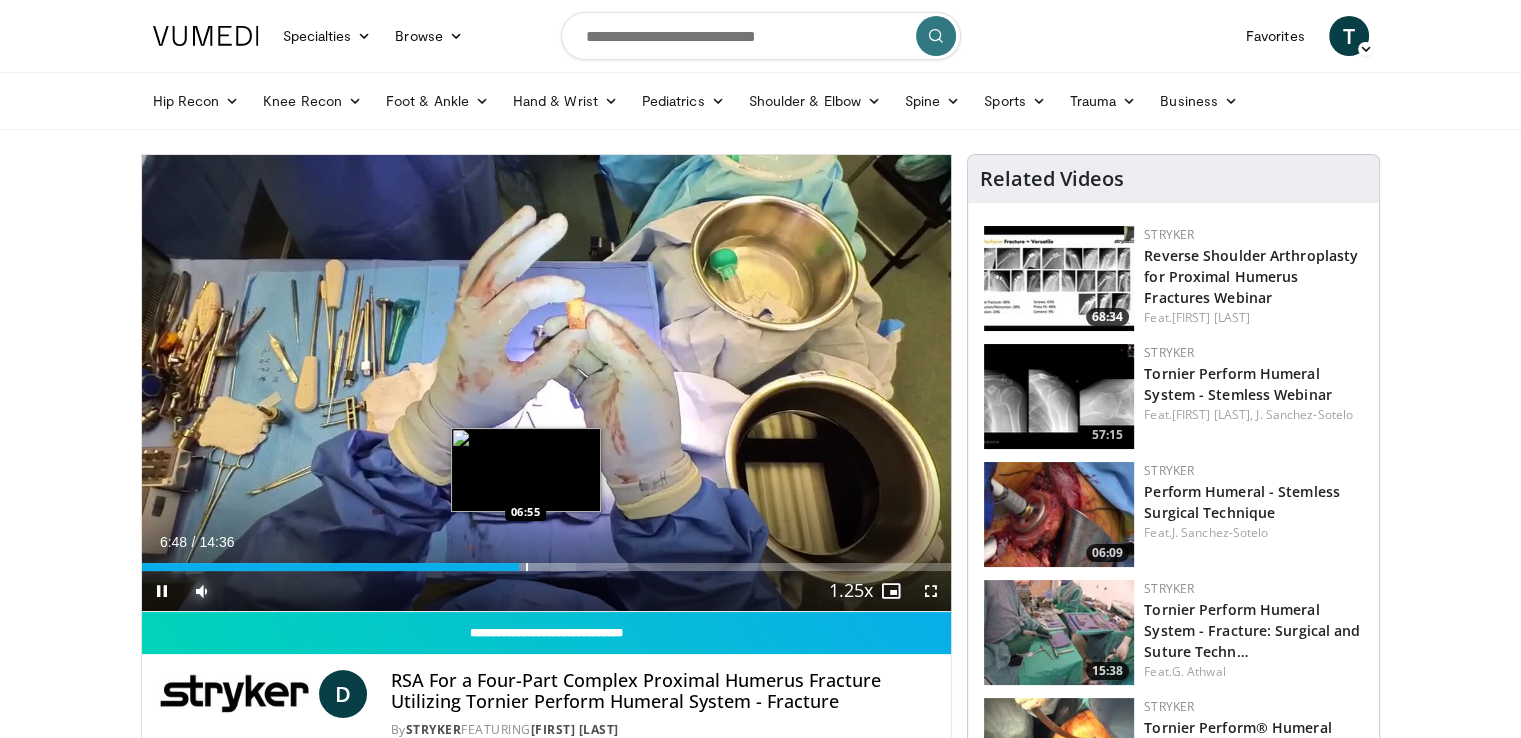 drag, startPoint x: 529, startPoint y: 565, endPoint x: 540, endPoint y: 569, distance: 11.7046995 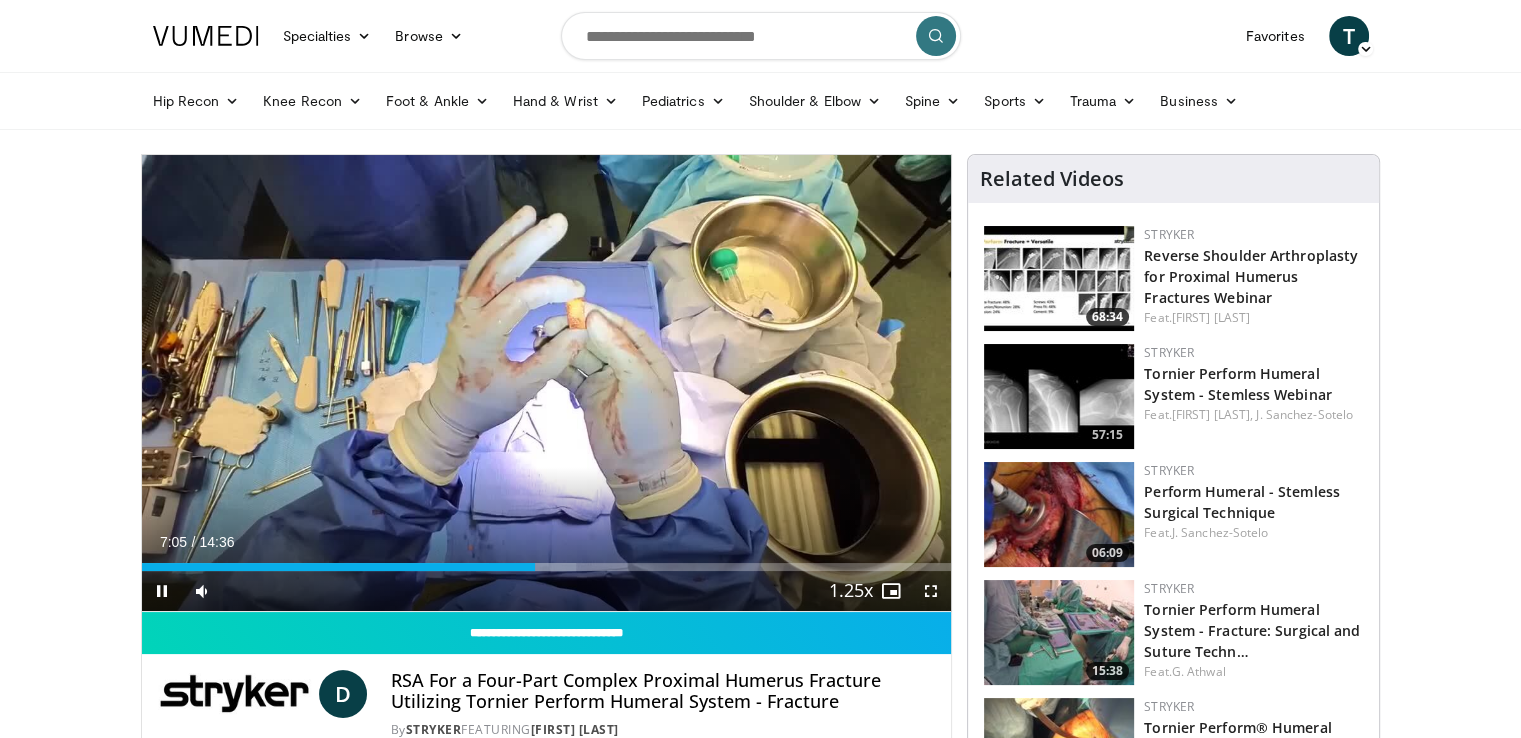 click on "Current Time  7:05 / Duration  14:36 Pause Skip Backward Skip Forward Mute 0% Loaded :  53.68% 07:05 07:16 Stream Type  LIVE Seek to live, currently behind live LIVE   1.25x Playback Rate 0.5x 0.75x 1x 1.25x , selected 1.5x 1.75x 2x Chapters Chapters Descriptions descriptions off , selected Captions captions settings , opens captions settings dialog captions off , selected Audio Track en (Main) , selected Fullscreen Enable picture-in-picture mode" at bounding box center [547, 591] 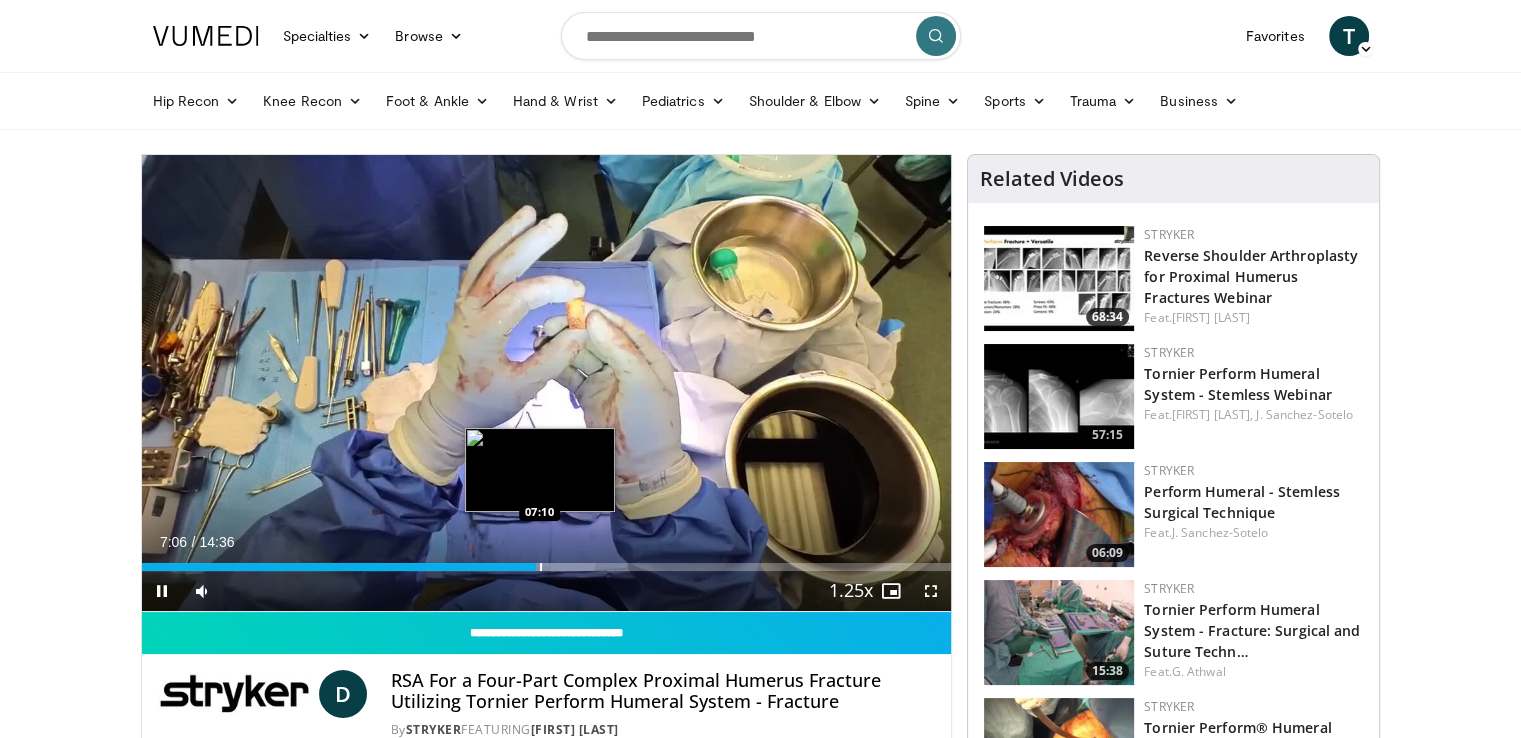 click at bounding box center (541, 567) 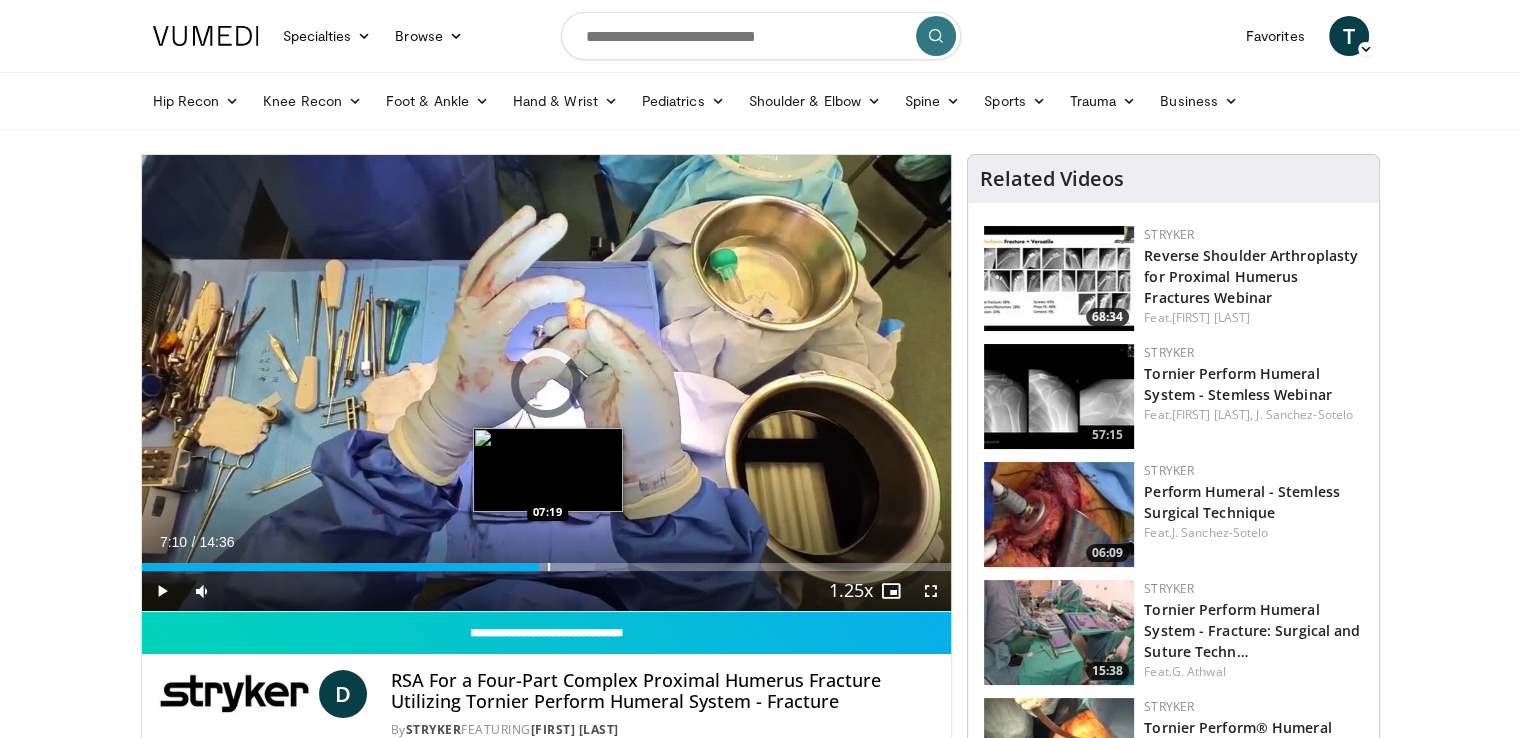 click at bounding box center [549, 567] 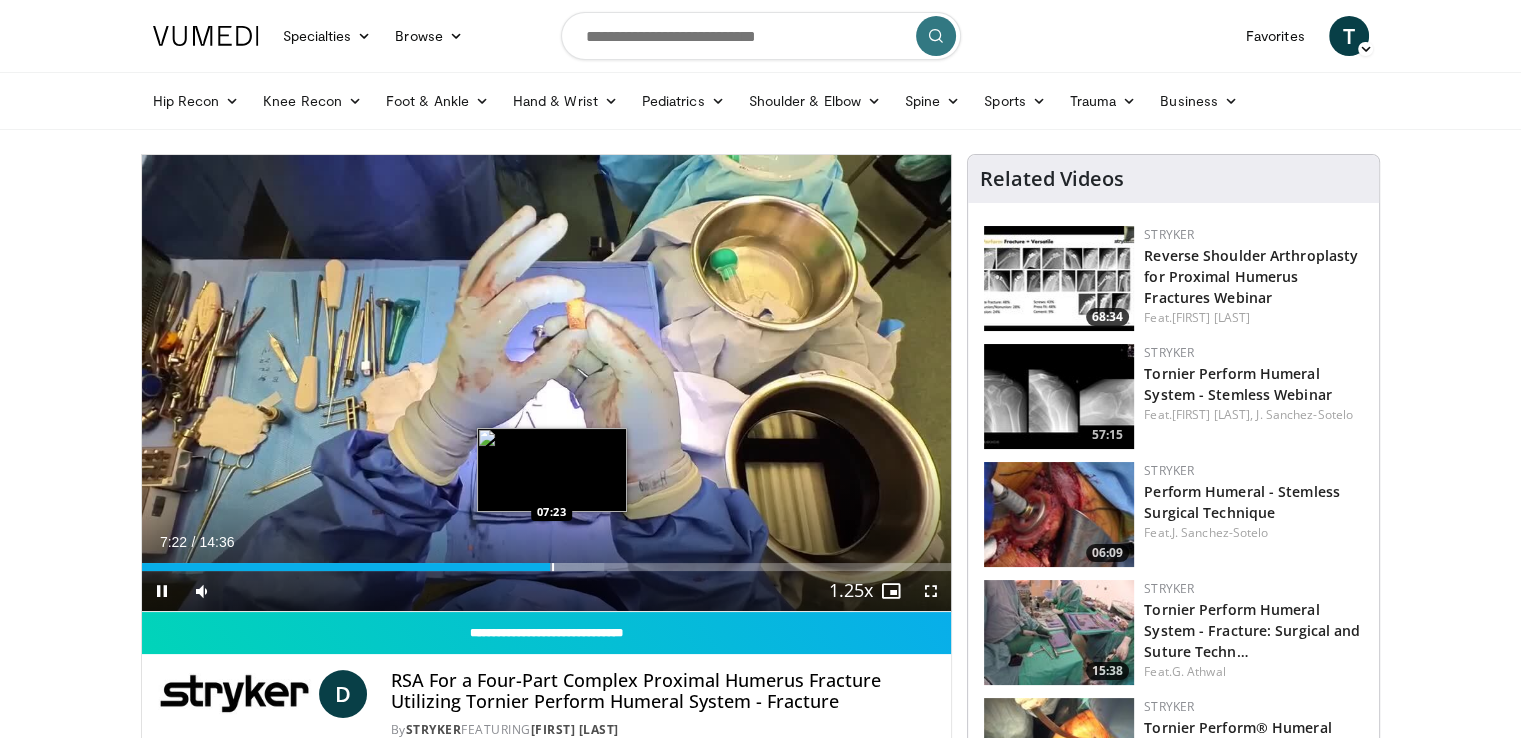 click at bounding box center [553, 567] 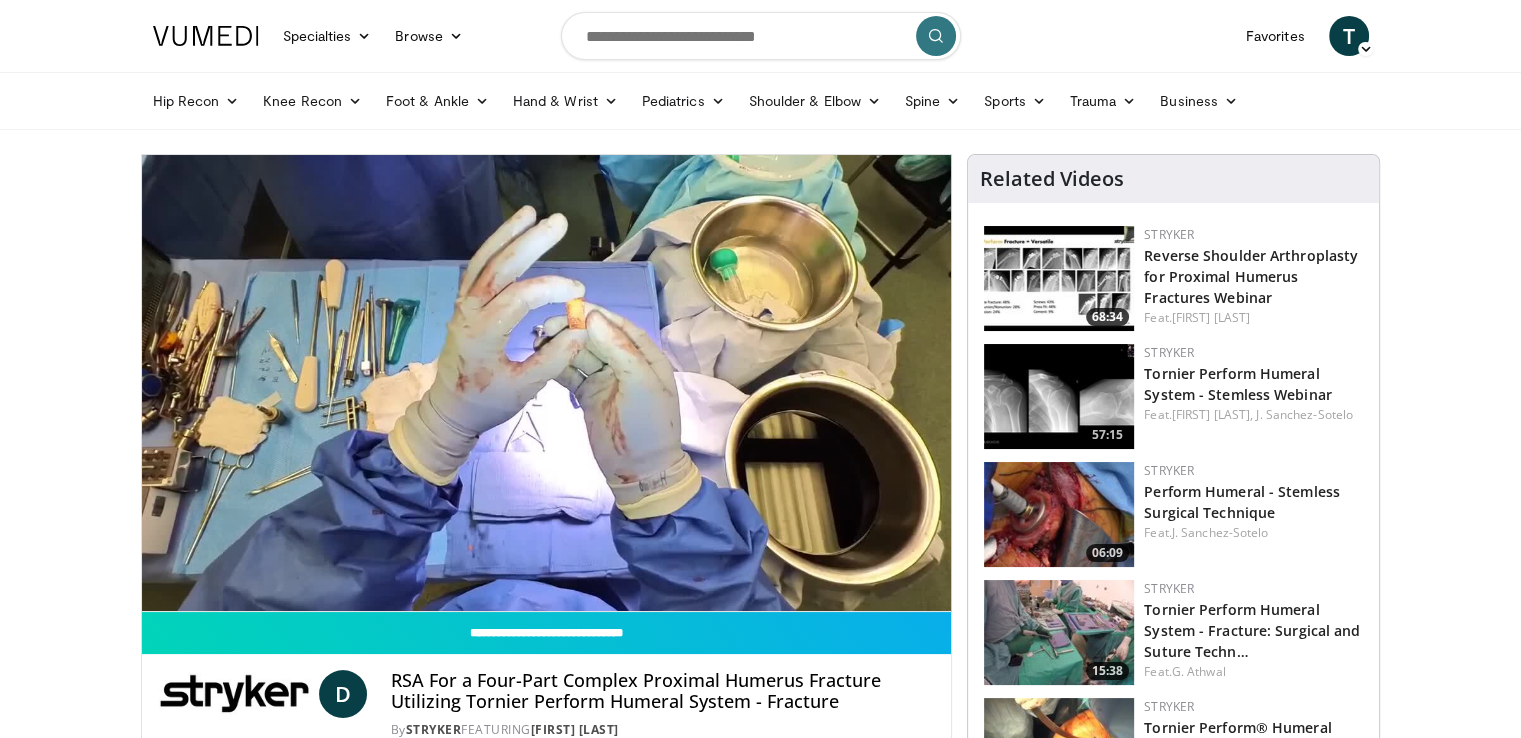 click on "**********" at bounding box center (547, 383) 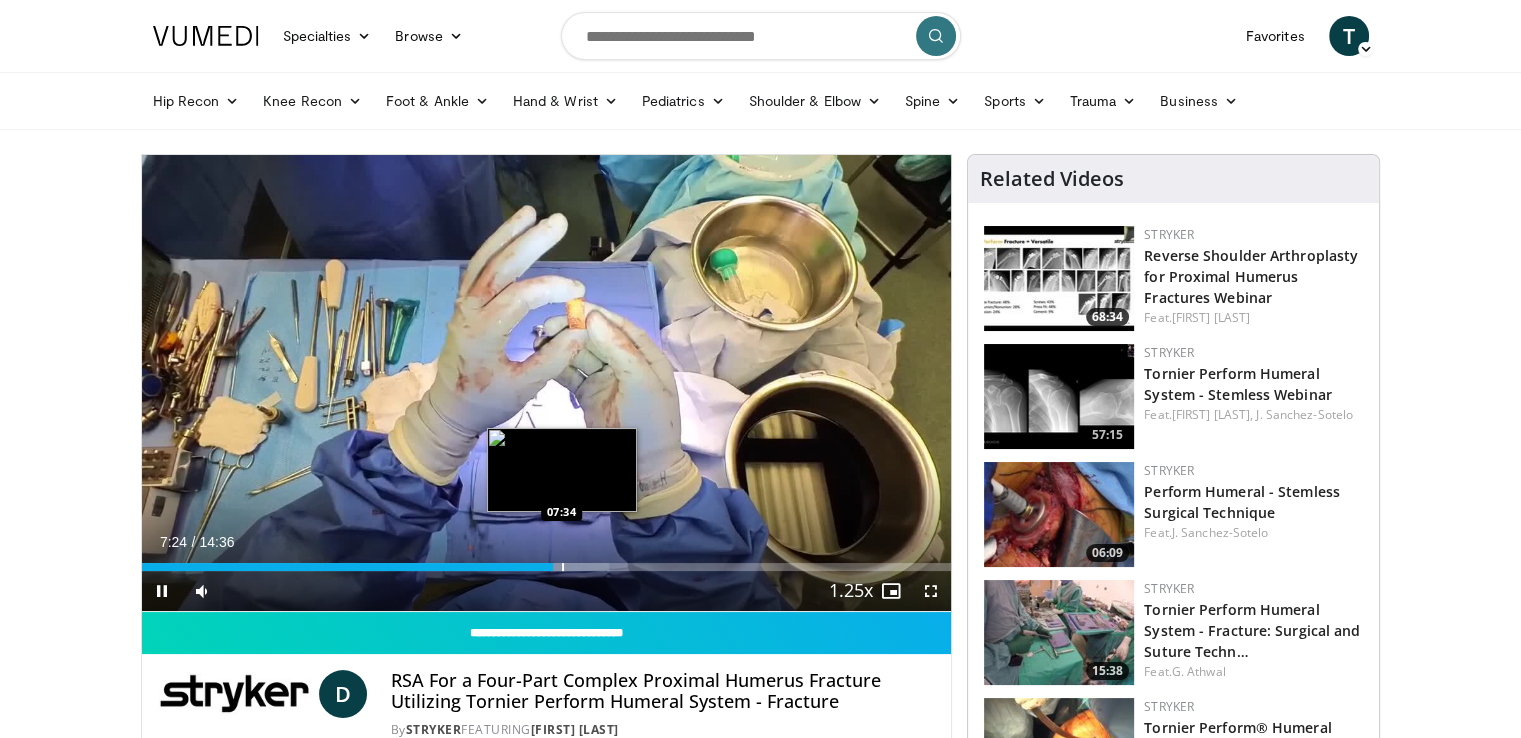 click at bounding box center (563, 567) 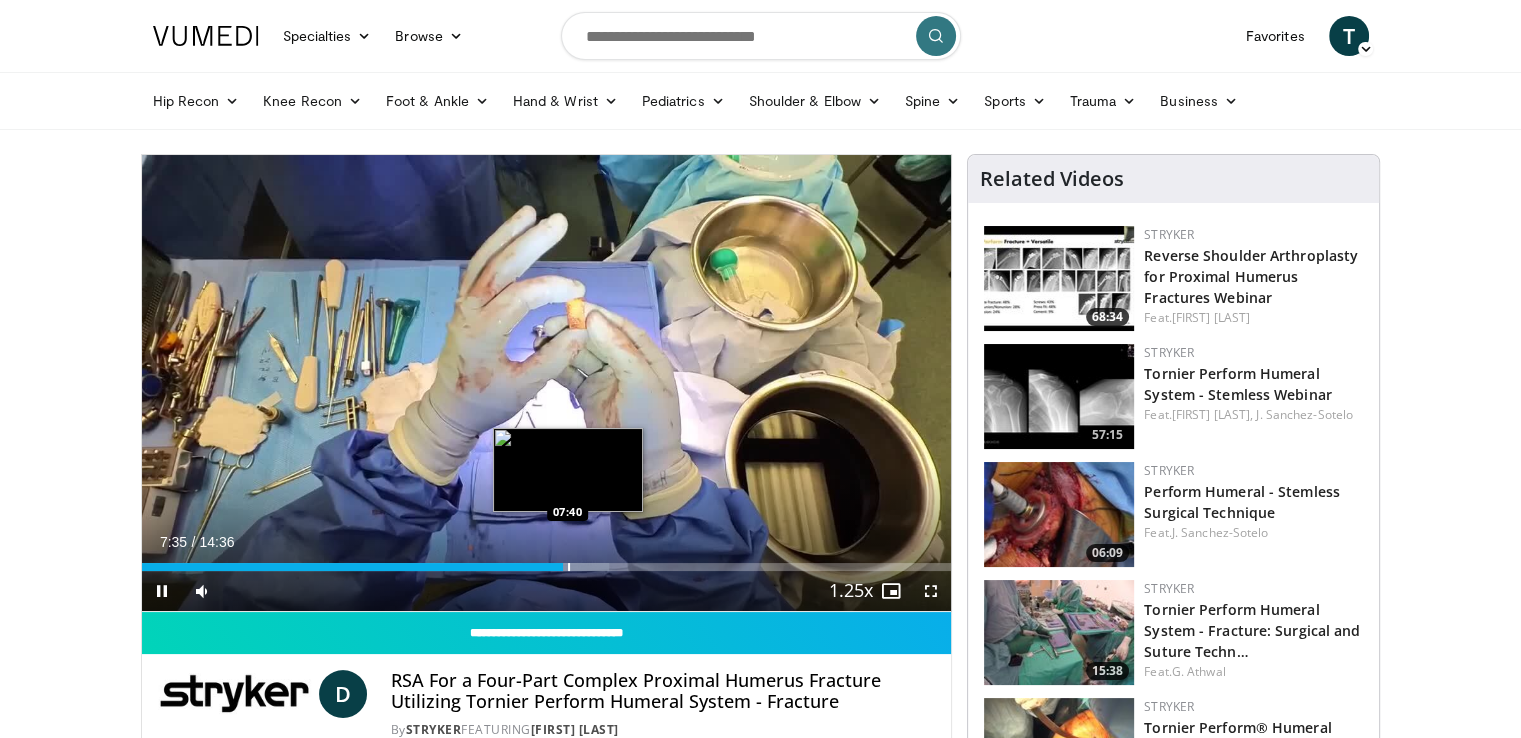 click at bounding box center (569, 567) 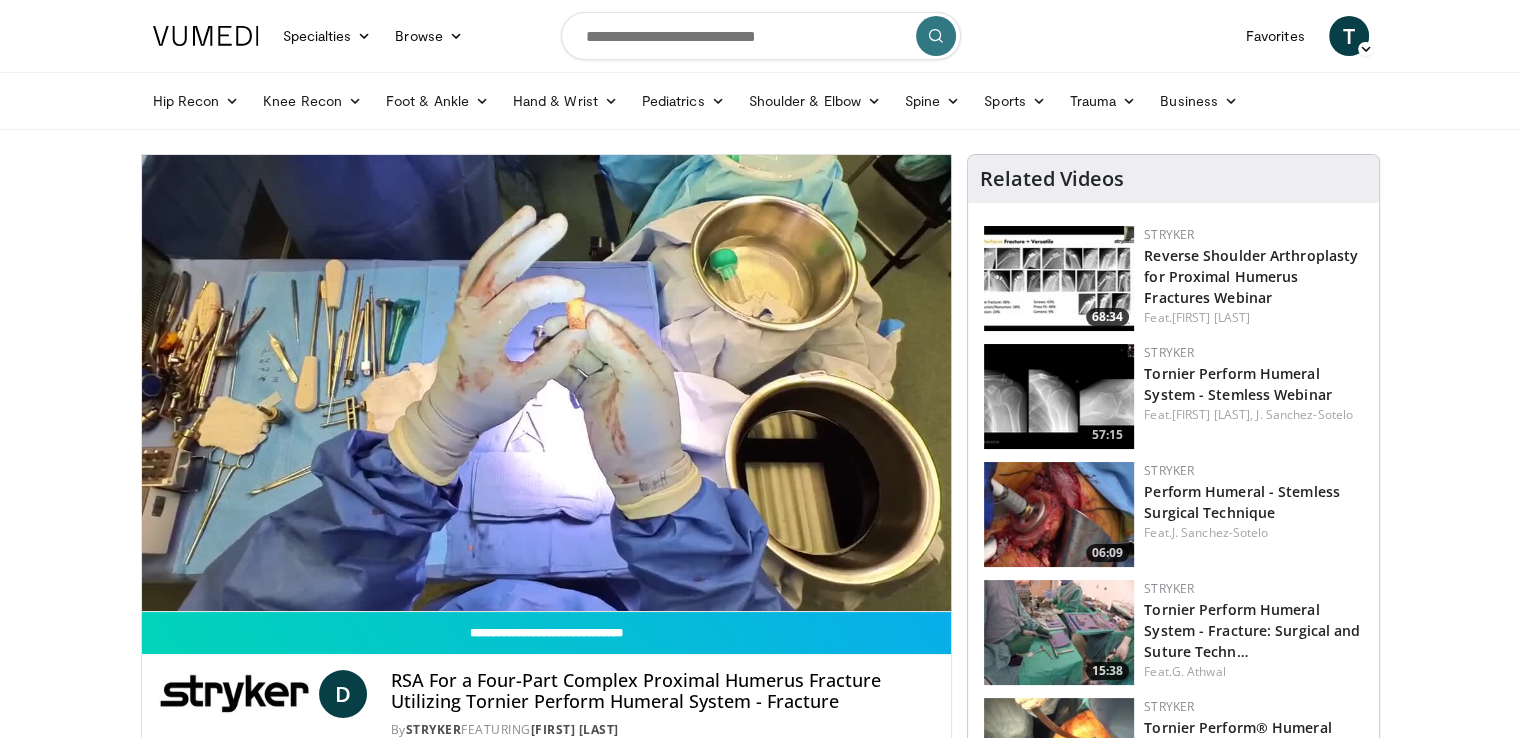 click on "**********" at bounding box center [547, 383] 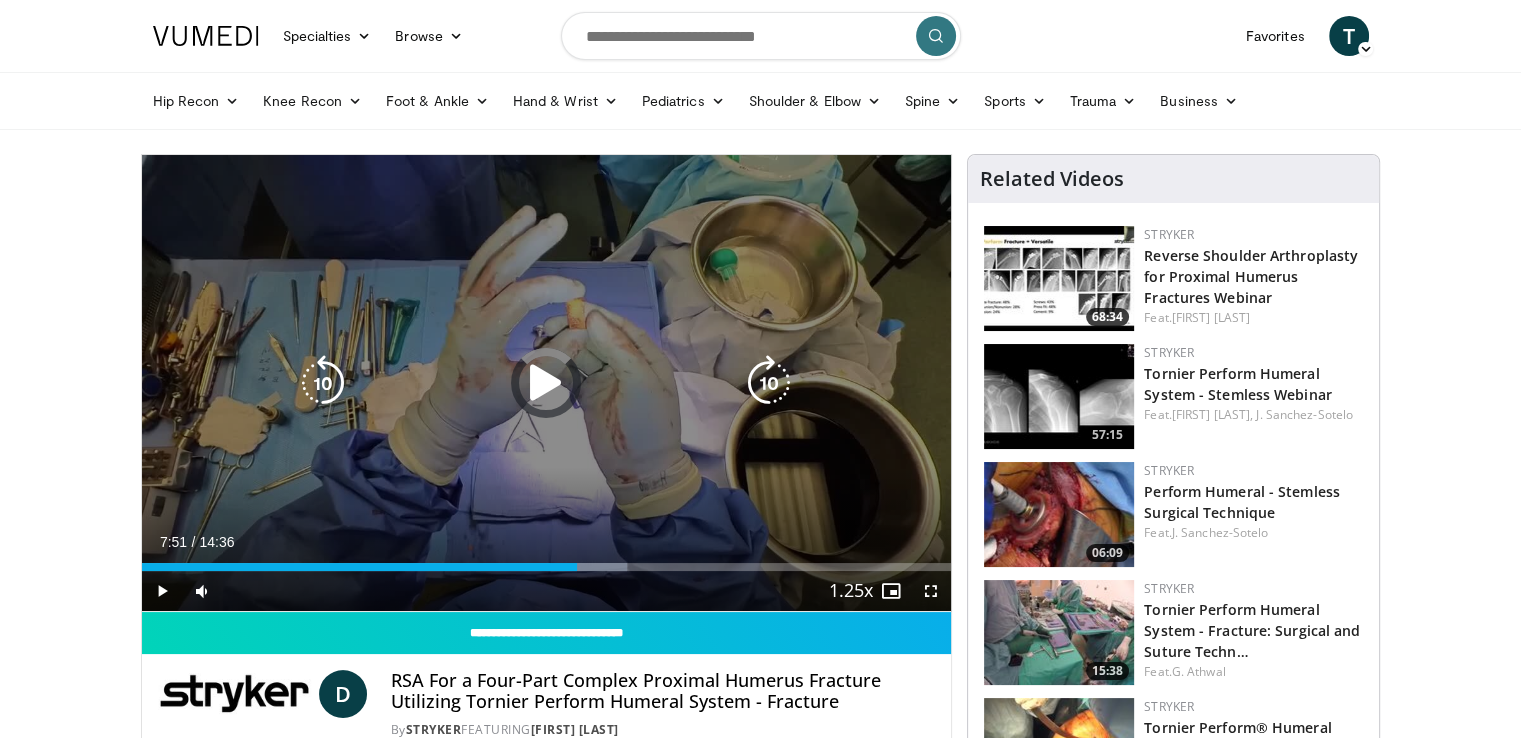 click on "Loaded :  59.98% 07:51 07:45" at bounding box center [547, 567] 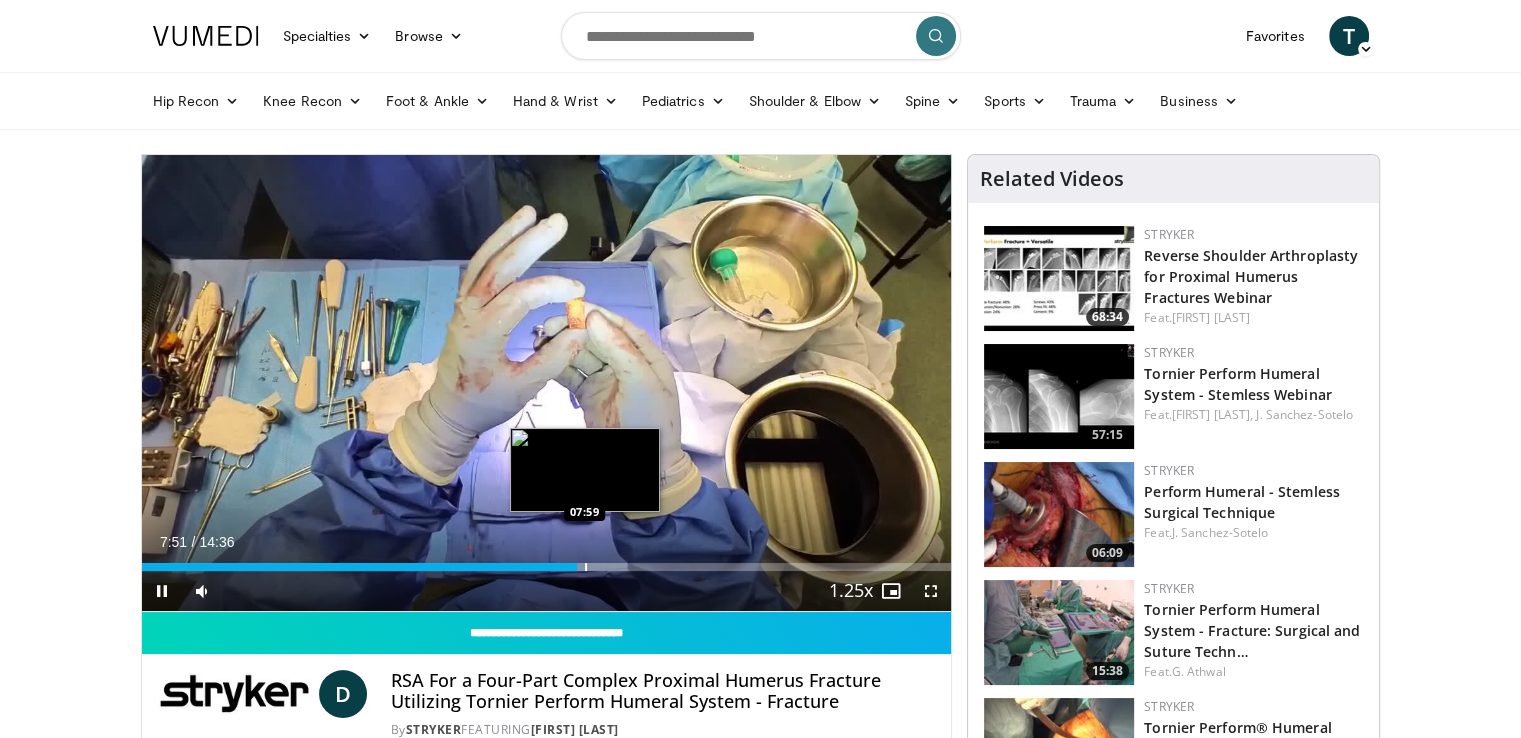 click at bounding box center (586, 567) 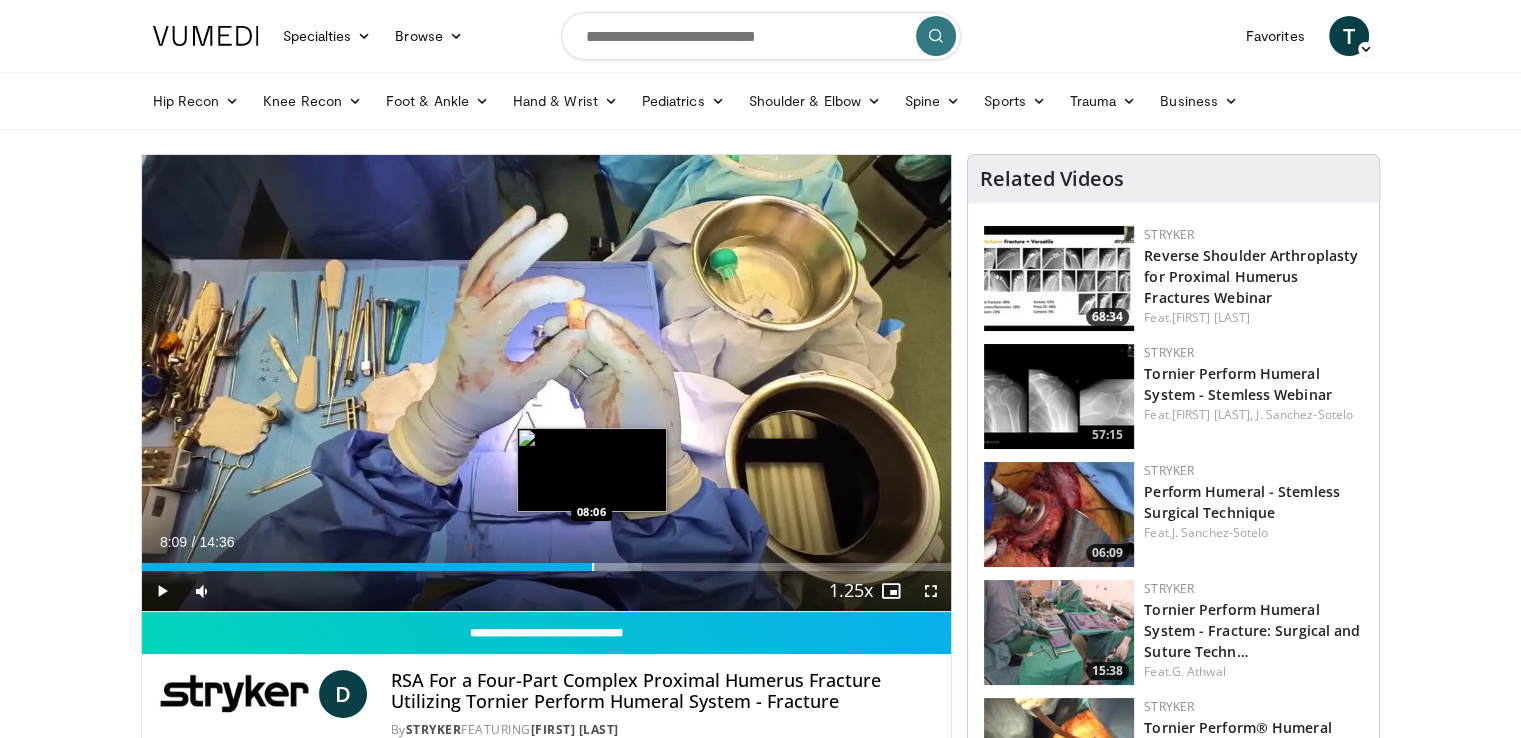 click at bounding box center (593, 567) 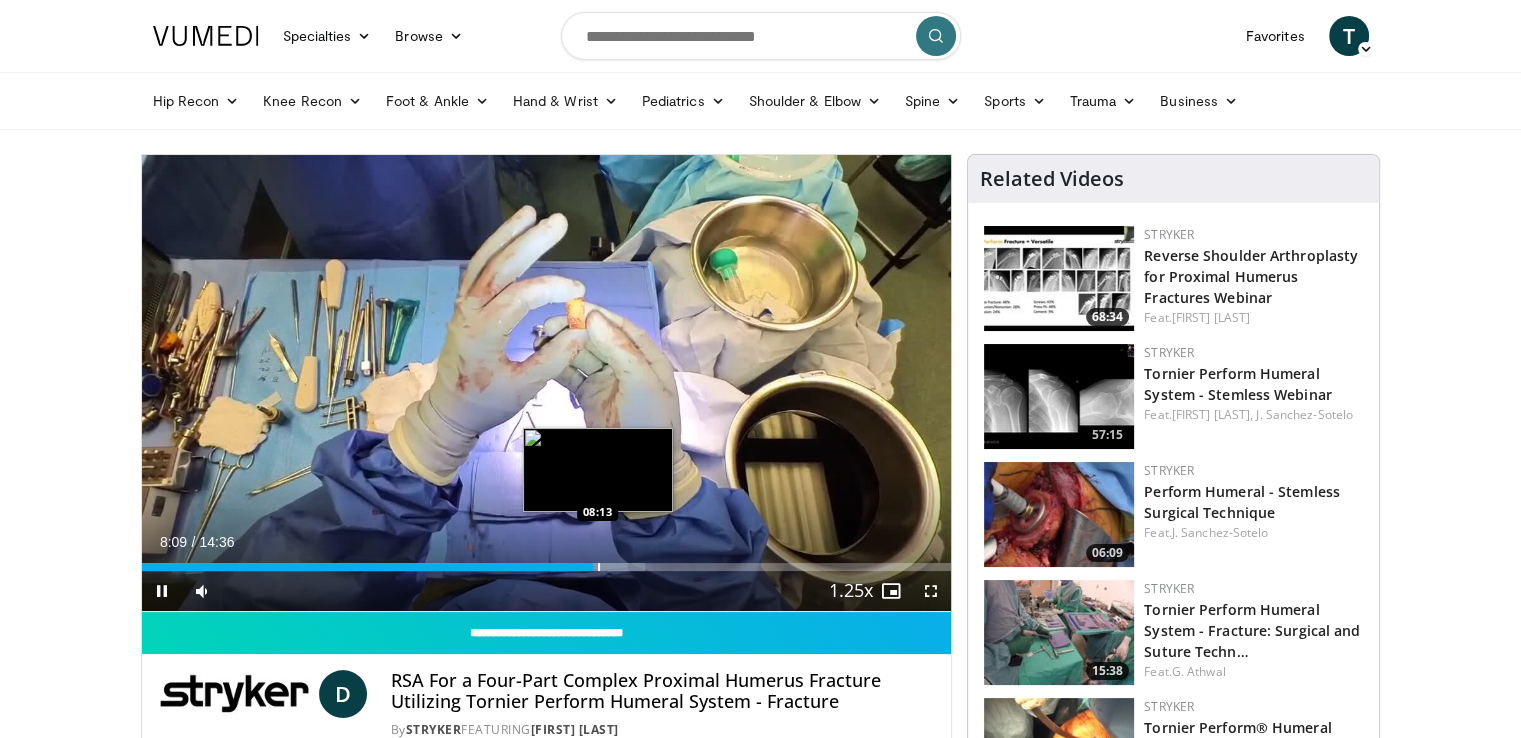 click at bounding box center [599, 567] 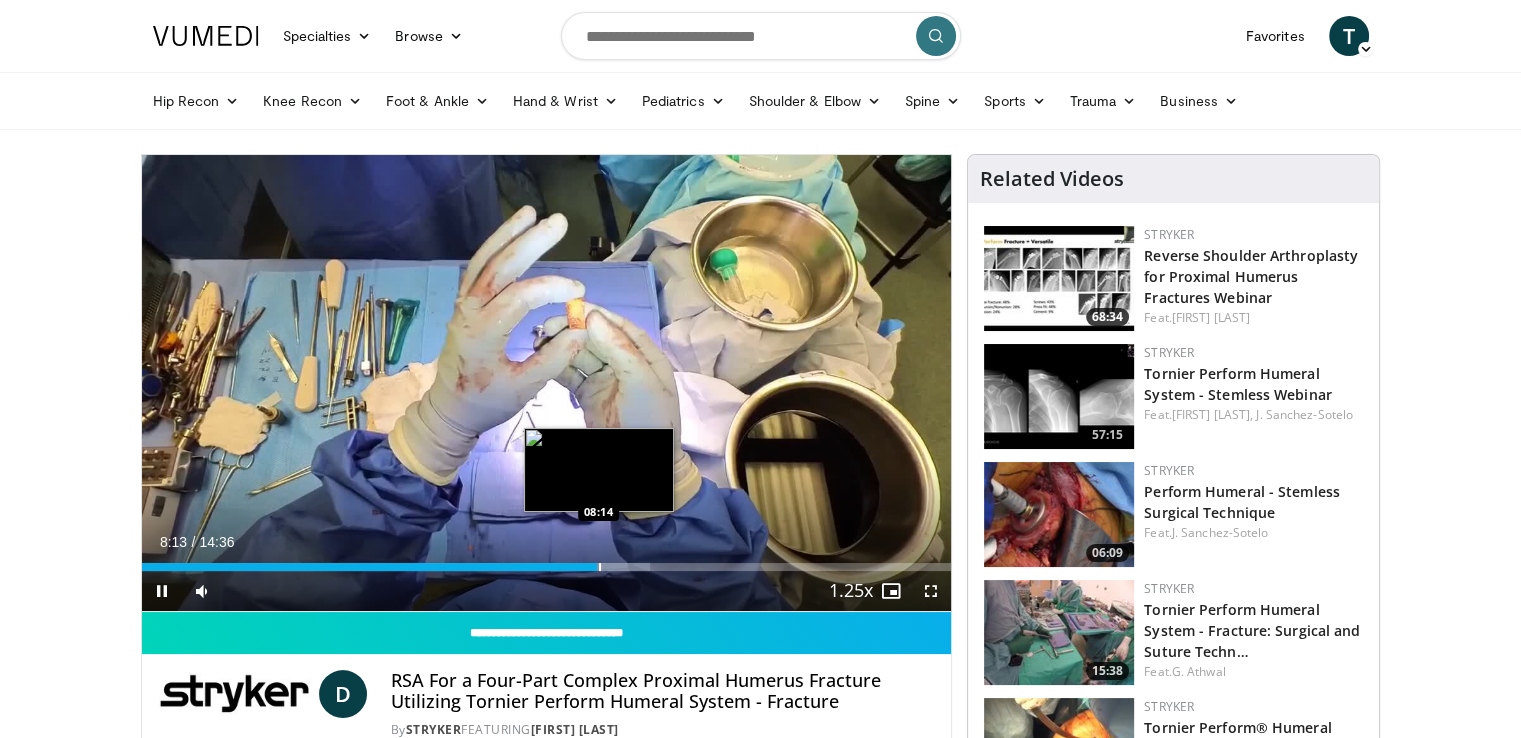 click at bounding box center (600, 567) 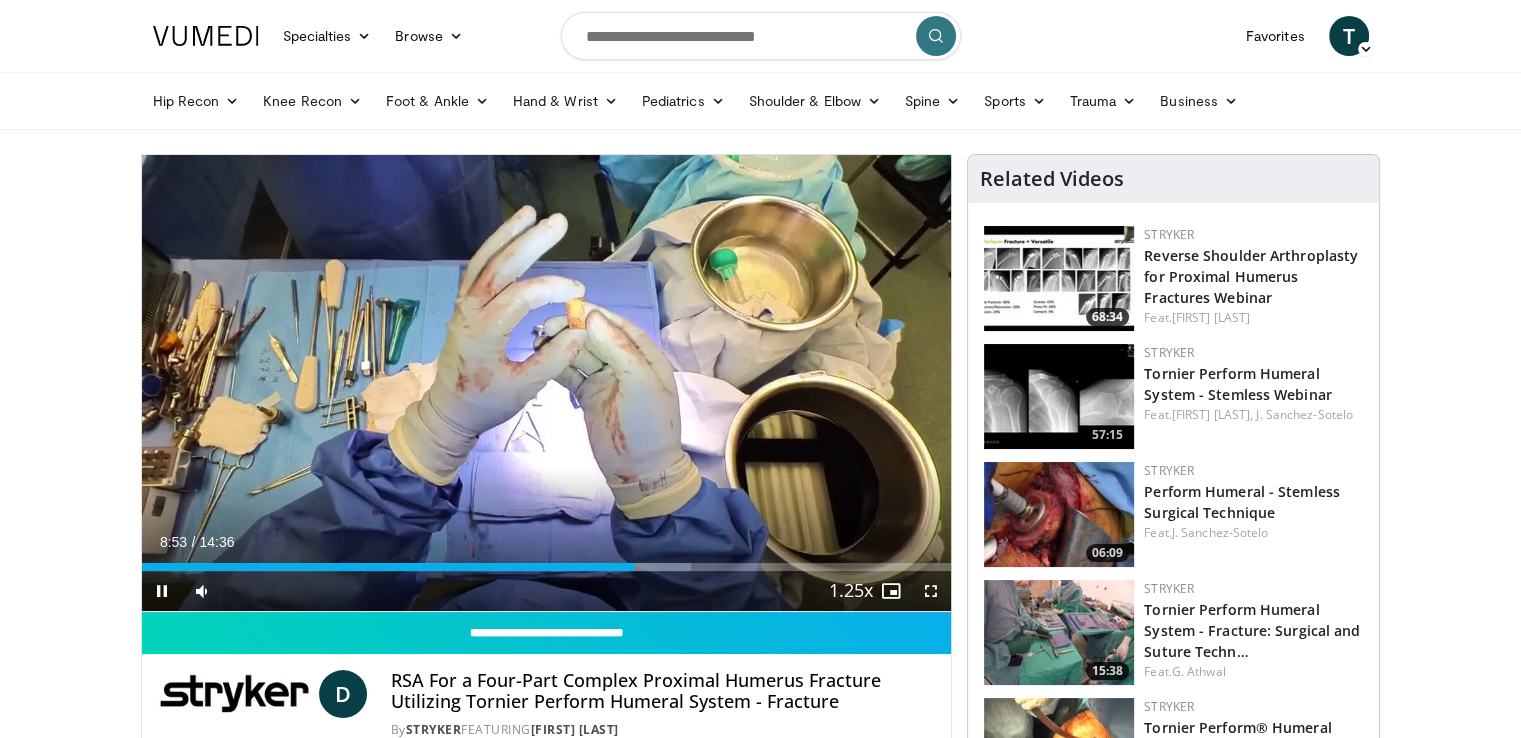 click on "Current Time  8:53 / Duration  14:36 Pause Skip Backward Skip Forward Mute 0% Loaded :  67.90% 08:53 09:22 Stream Type  LIVE Seek to live, currently behind live LIVE   1.25x Playback Rate 0.5x 0.75x 1x 1.25x , selected 1.5x 1.75x 2x Chapters Chapters Descriptions descriptions off , selected Captions captions settings , opens captions settings dialog captions off , selected Audio Track en (Main) , selected Fullscreen Enable picture-in-picture mode" at bounding box center [547, 591] 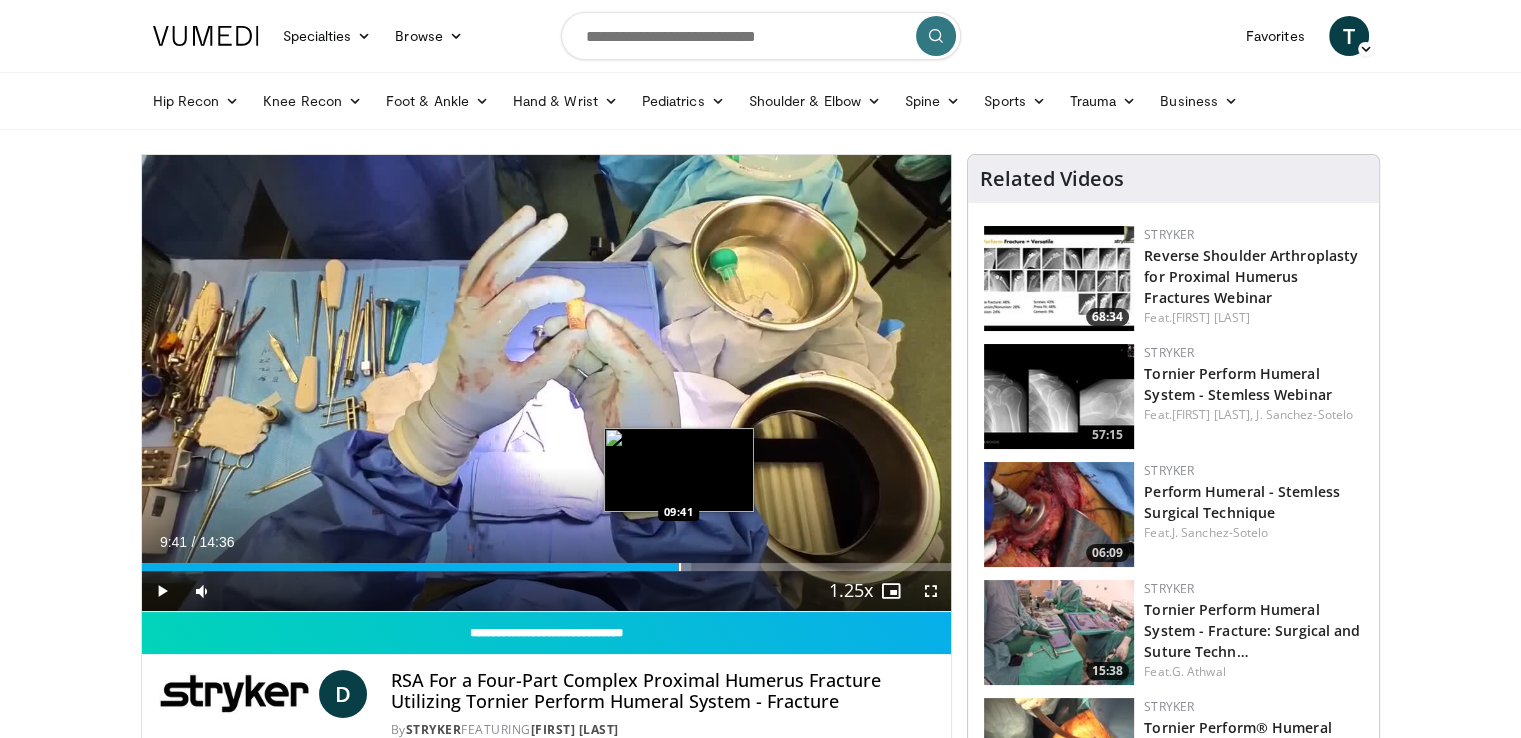 click on "Loaded :  67.90% 09:41 09:41" at bounding box center (547, 561) 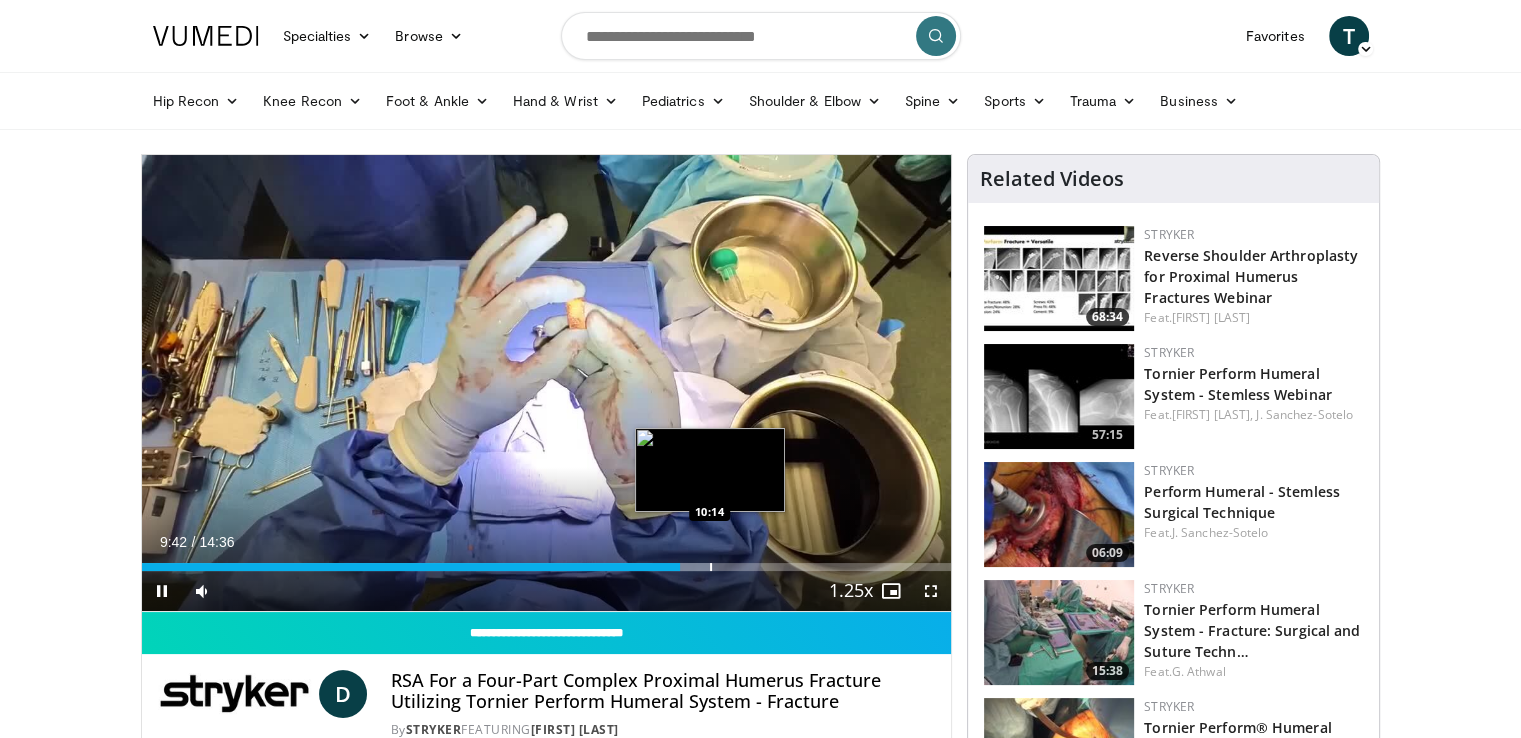 click at bounding box center (711, 567) 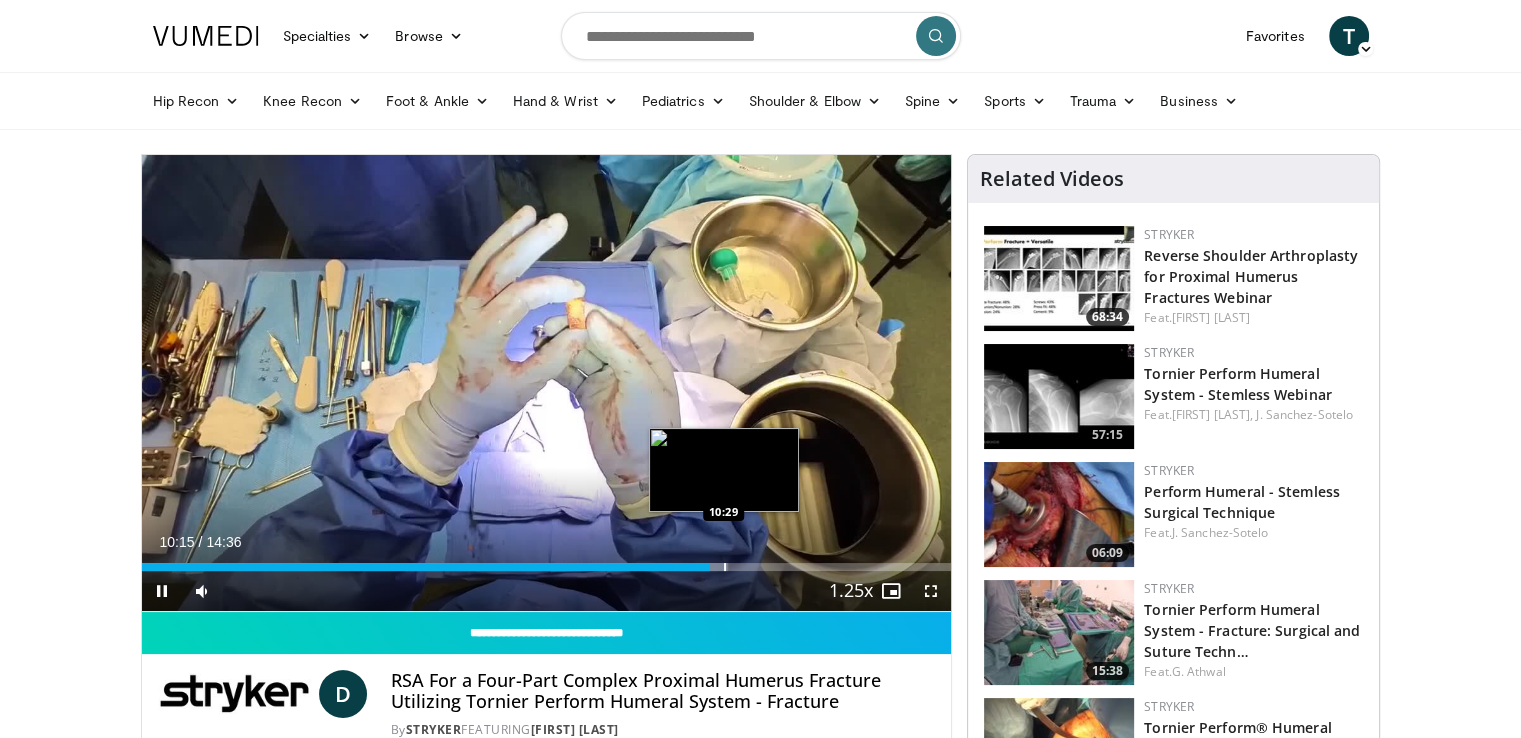 click at bounding box center (725, 567) 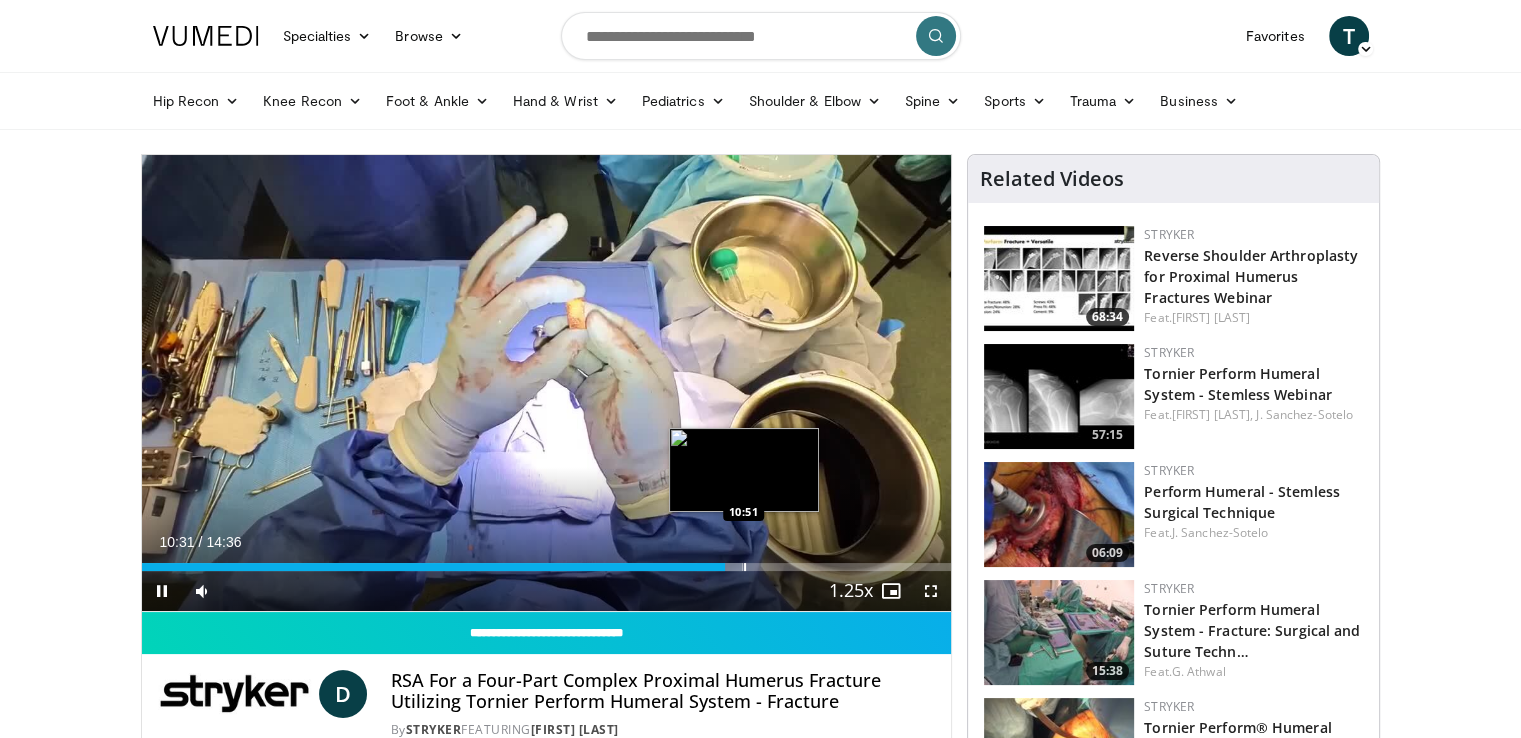click at bounding box center [745, 567] 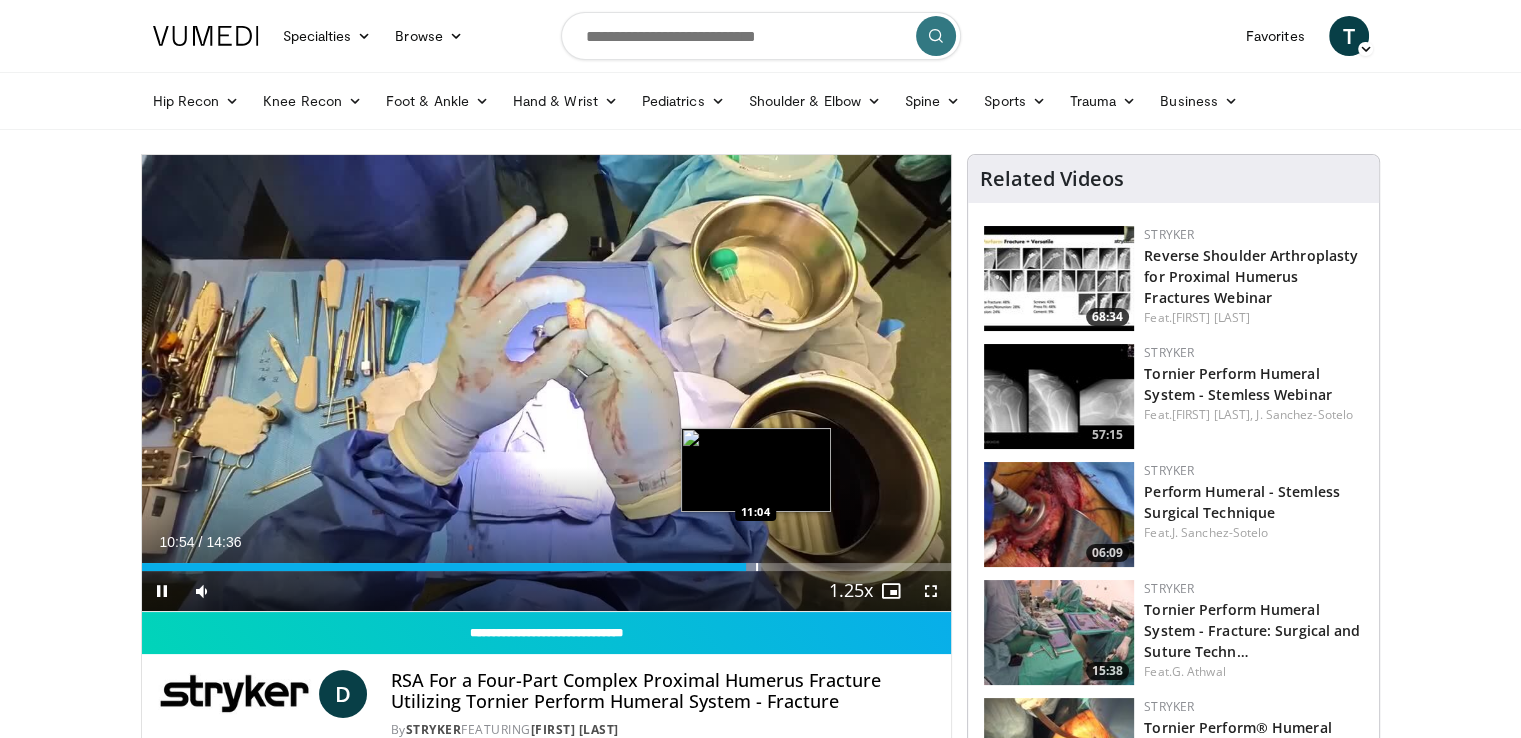 click at bounding box center (757, 567) 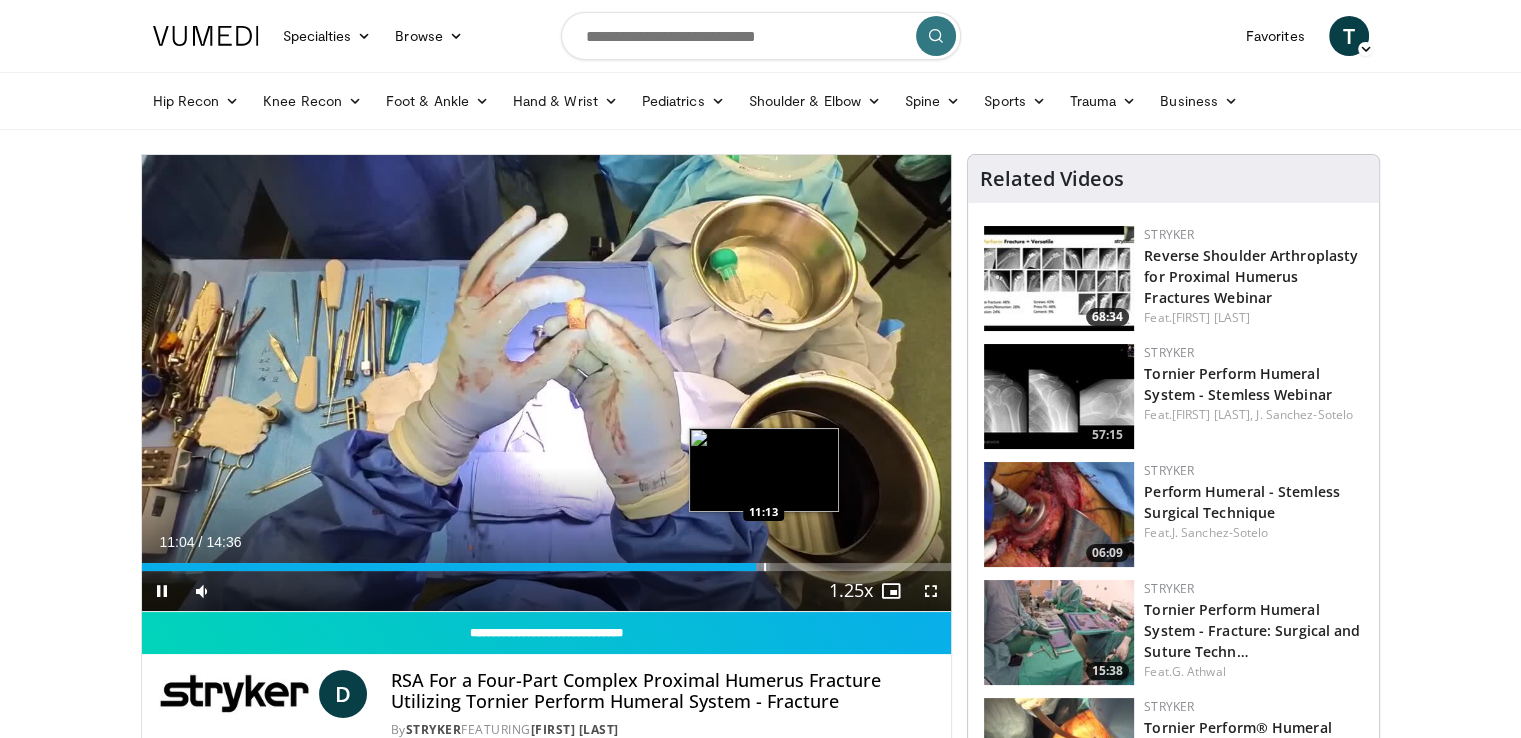 click at bounding box center [765, 567] 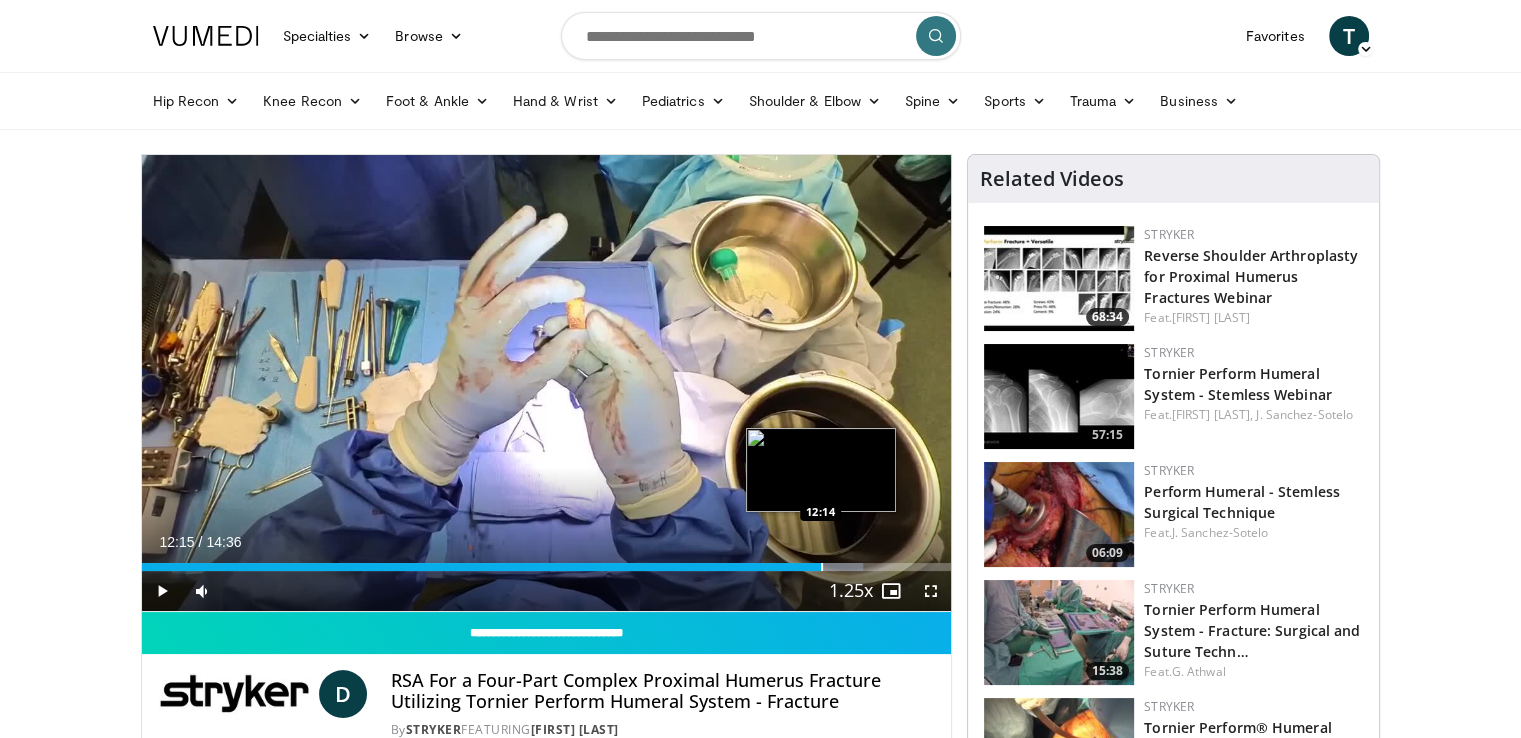 click at bounding box center [822, 567] 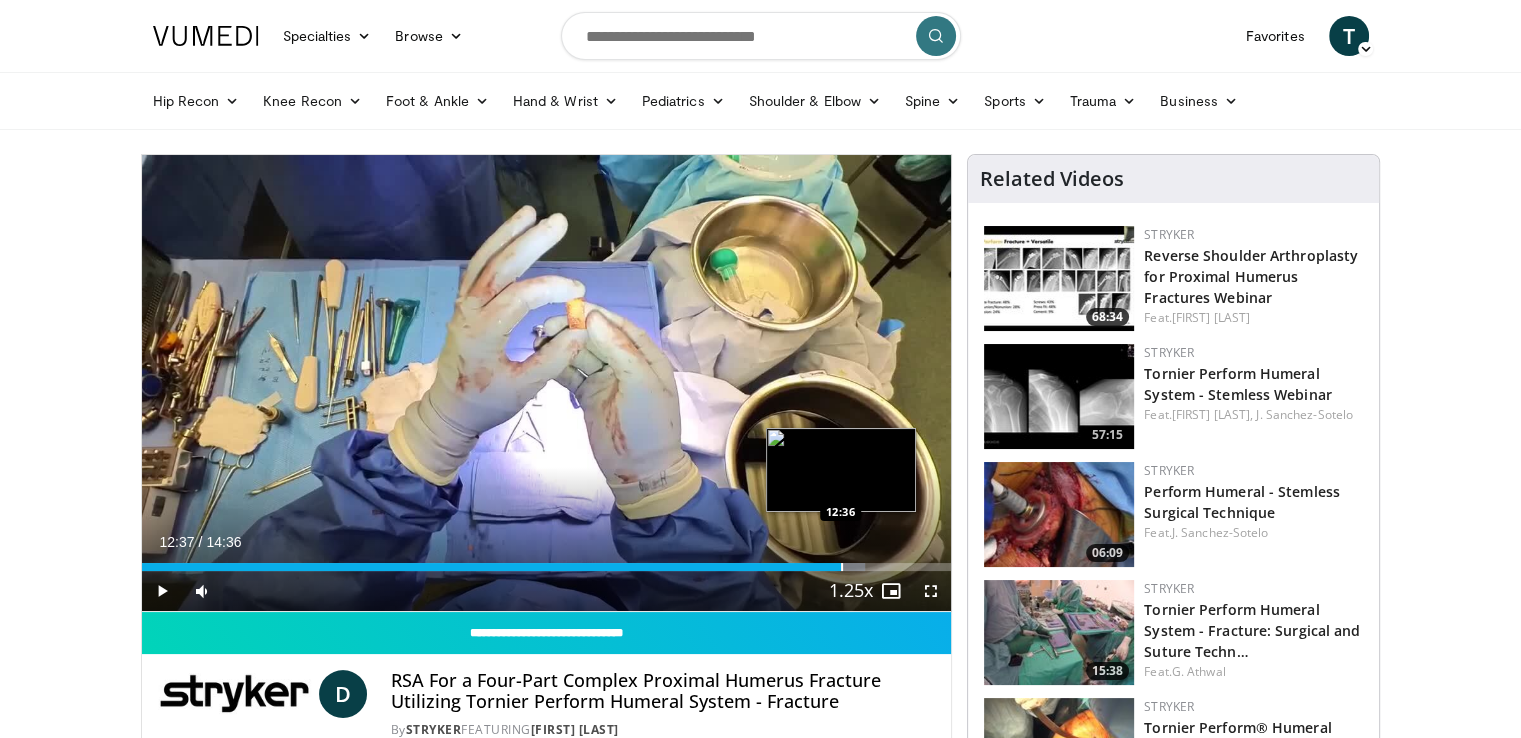 click at bounding box center [842, 567] 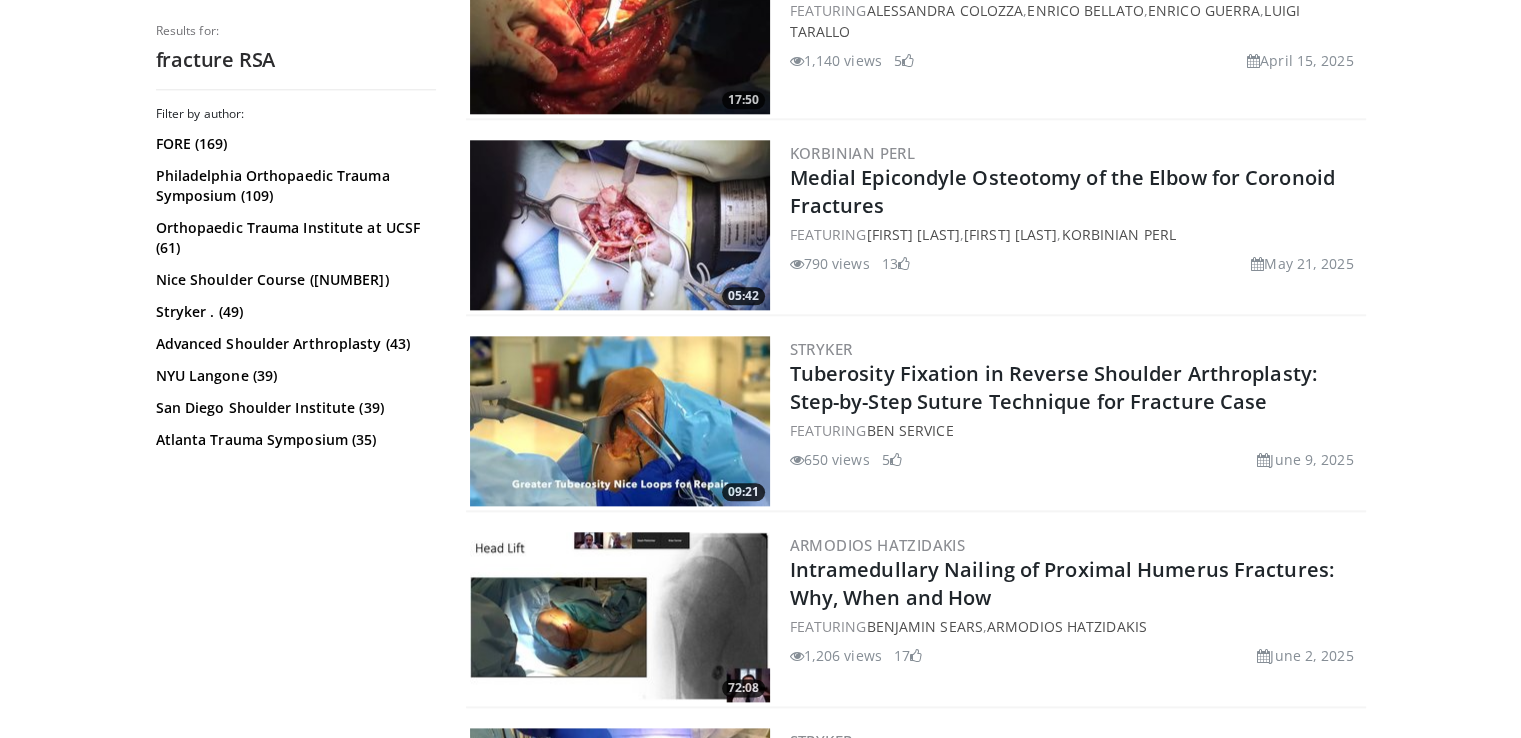 scroll, scrollTop: 2300, scrollLeft: 0, axis: vertical 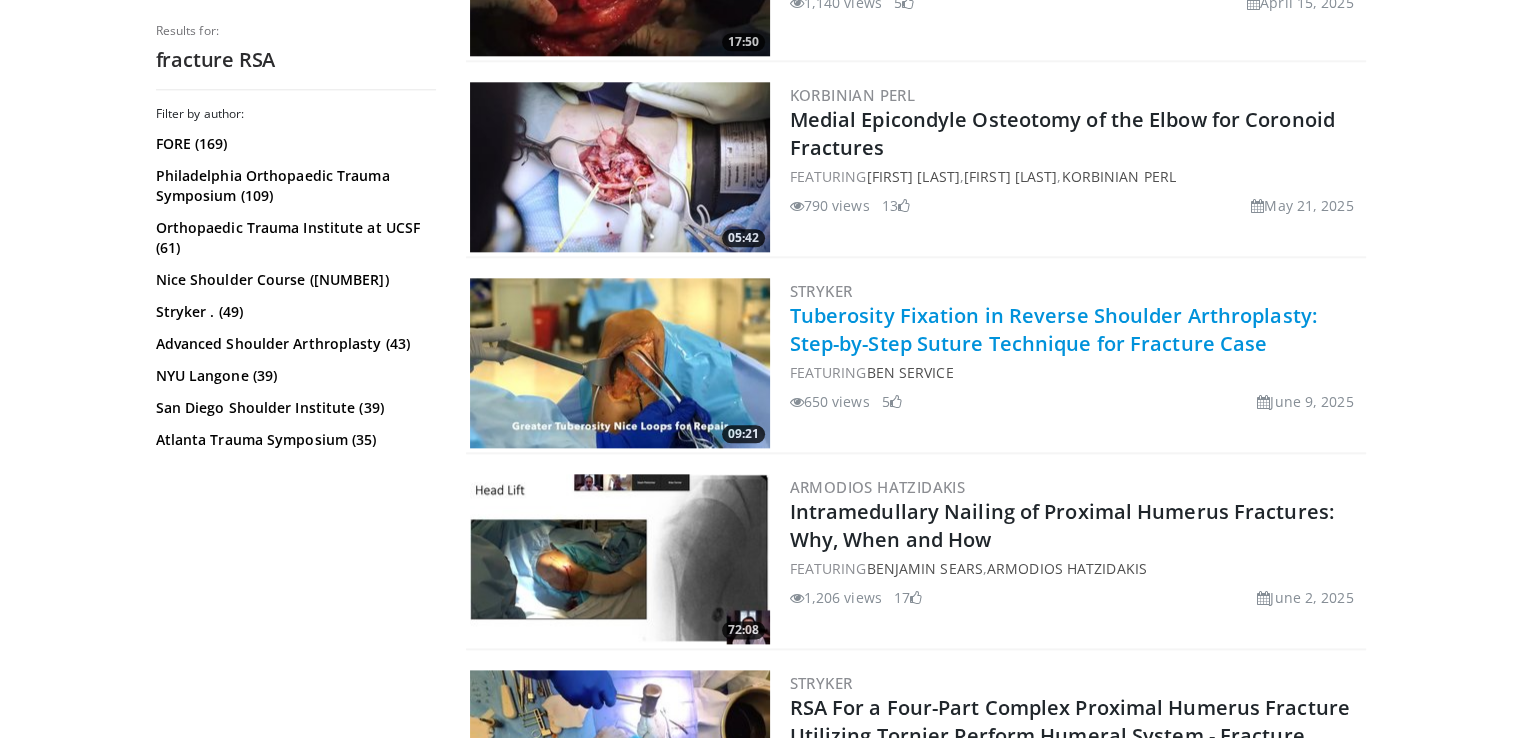 click on "Tuberosity Fixation in Reverse Shoulder Arthroplasty: Step-by-Step Suture Technique for Fracture Case" at bounding box center [1053, 329] 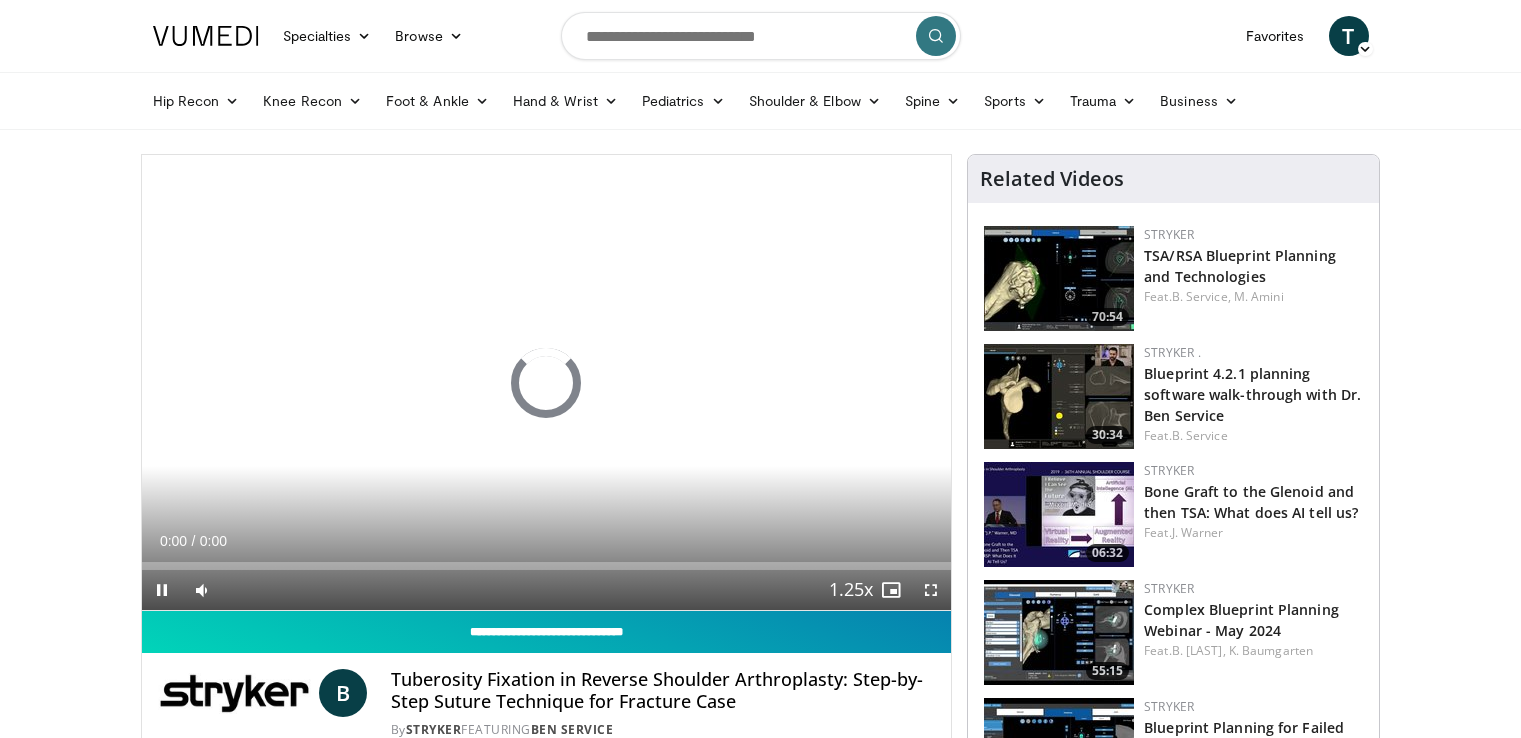 scroll, scrollTop: 0, scrollLeft: 0, axis: both 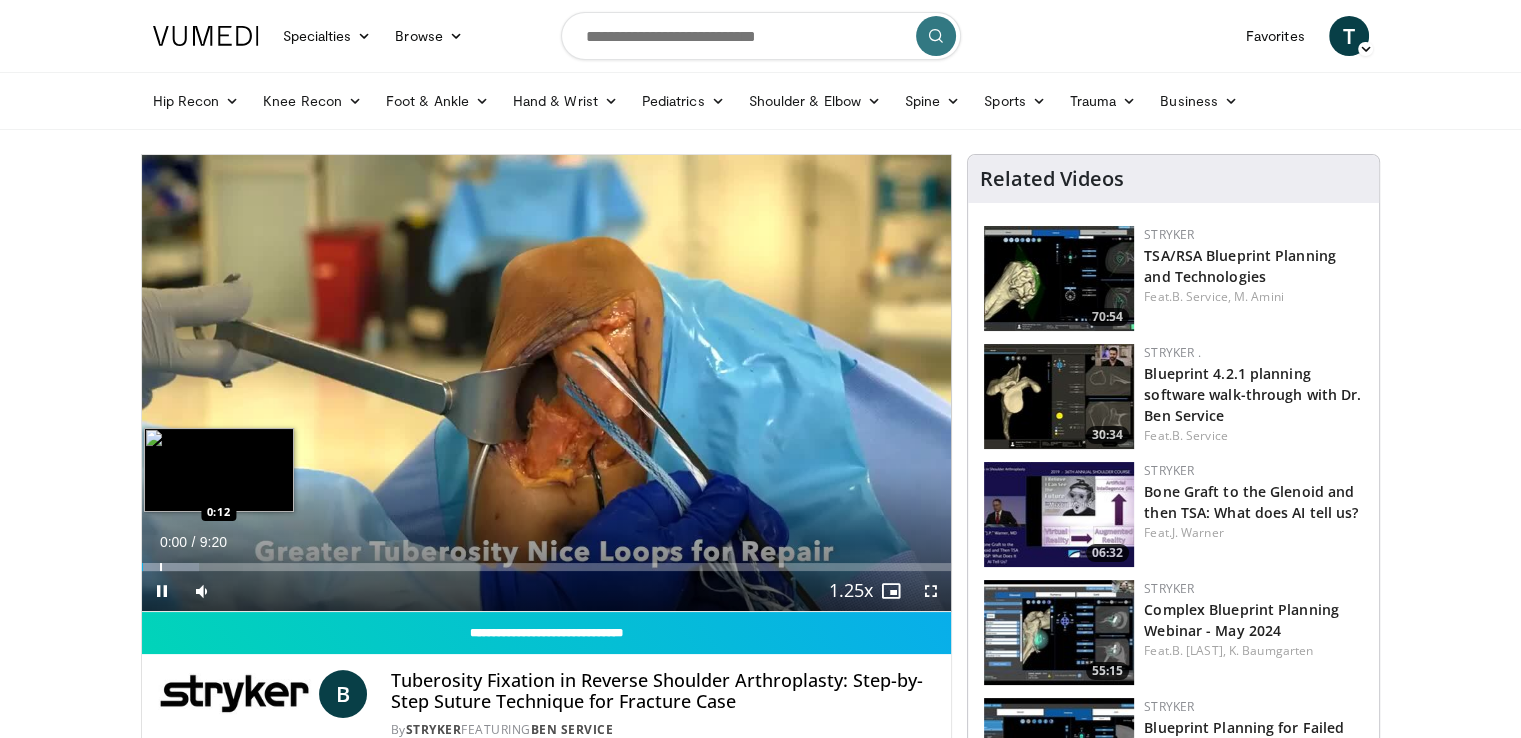 click at bounding box center [161, 567] 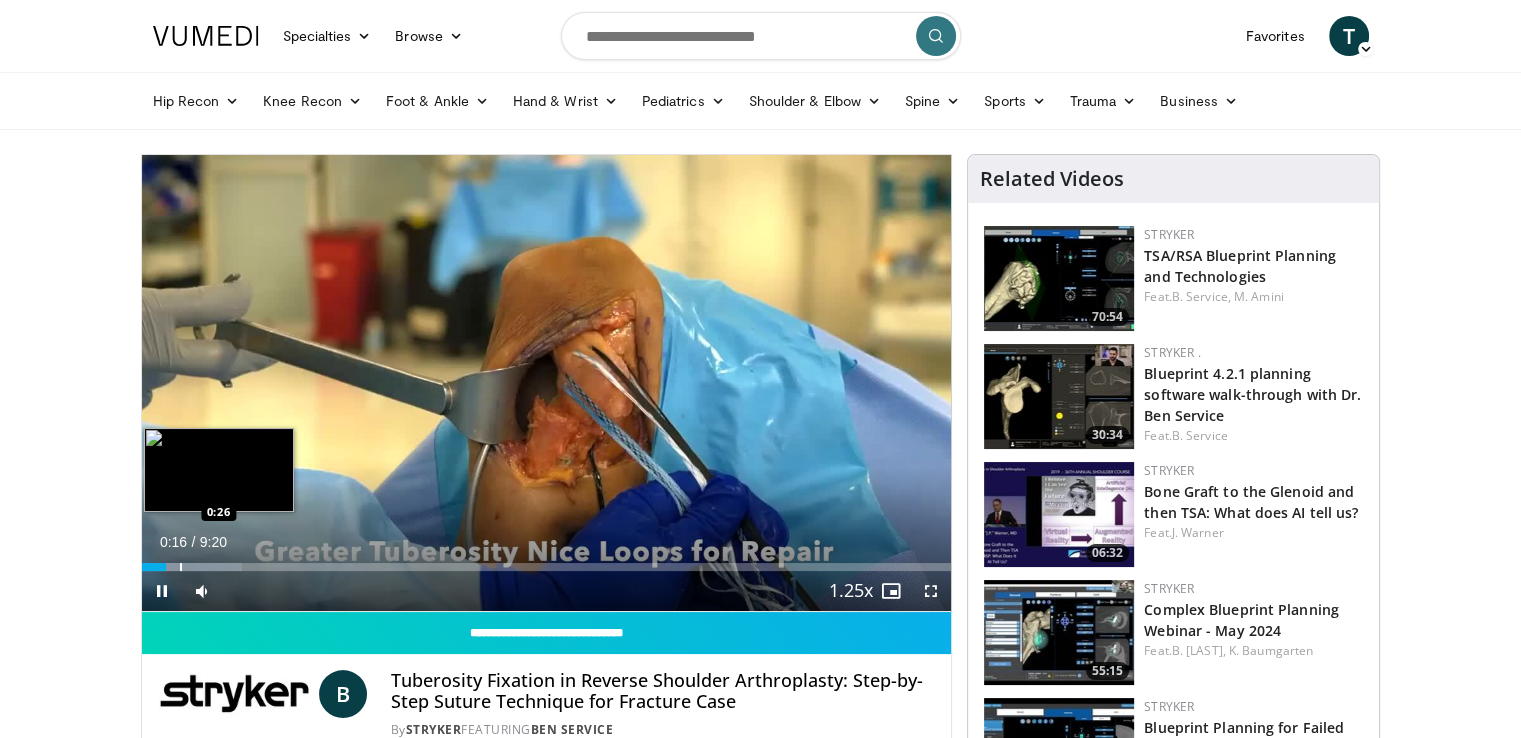click at bounding box center [181, 567] 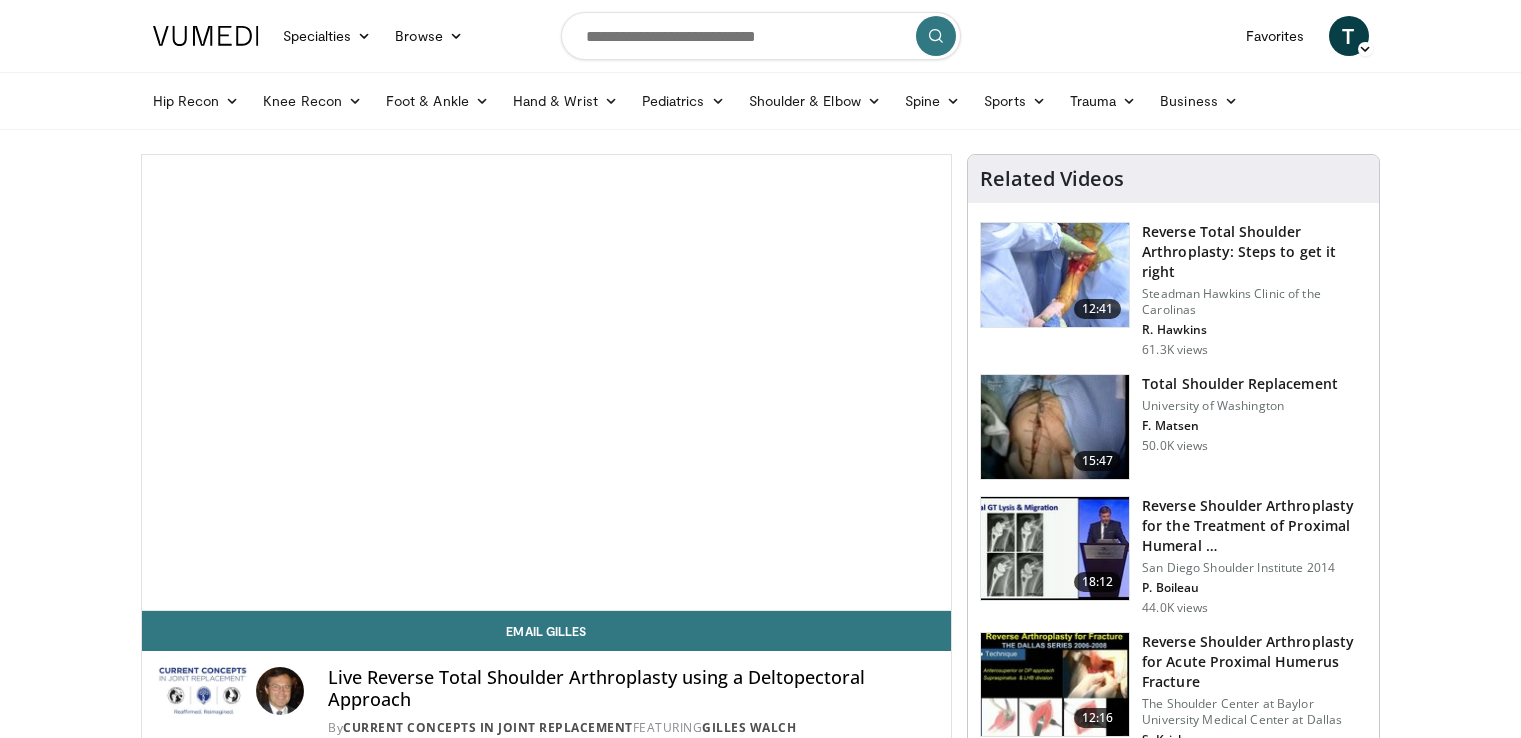 scroll, scrollTop: 0, scrollLeft: 0, axis: both 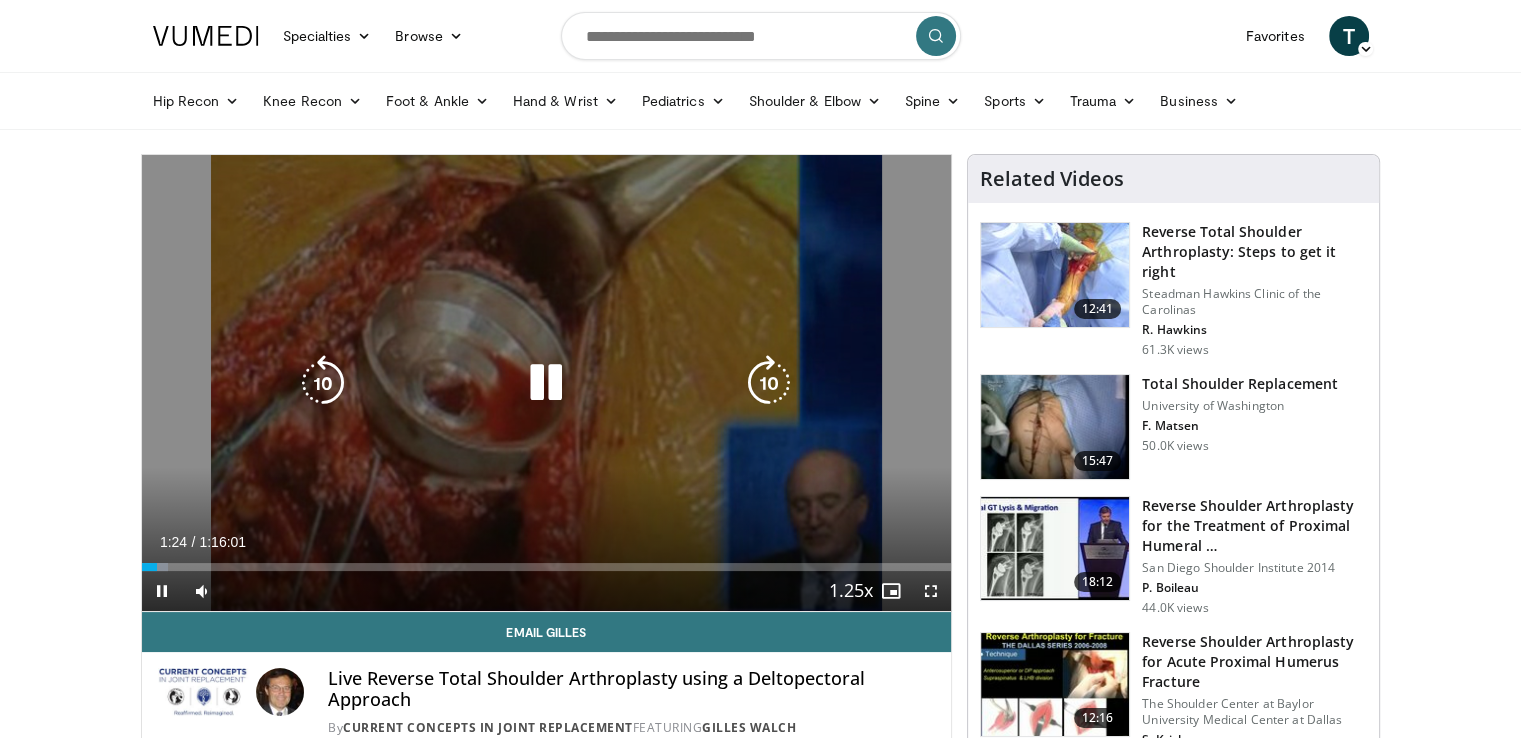 click on "10 seconds
Tap to unmute" at bounding box center (547, 383) 